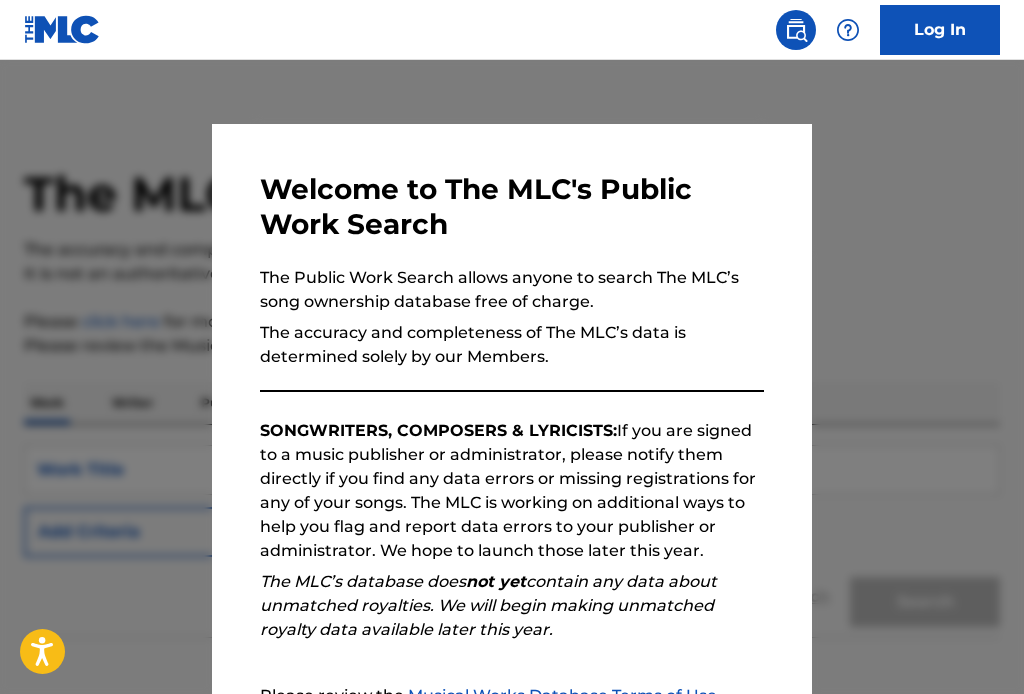 scroll, scrollTop: 0, scrollLeft: 0, axis: both 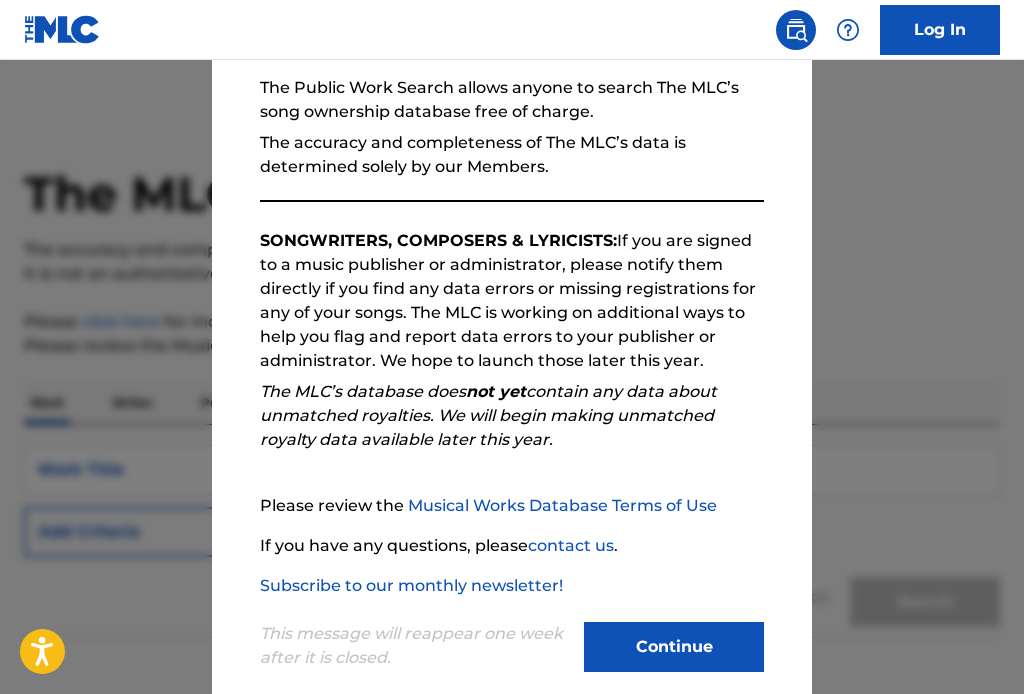 click on "Continue" at bounding box center (674, 647) 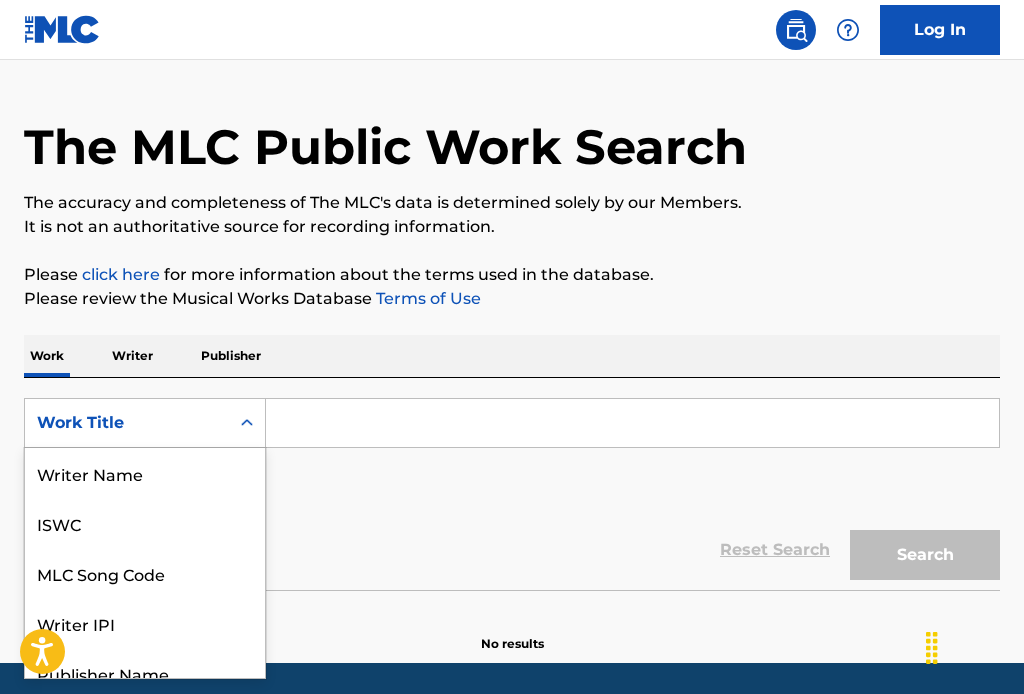 scroll, scrollTop: 96, scrollLeft: 0, axis: vertical 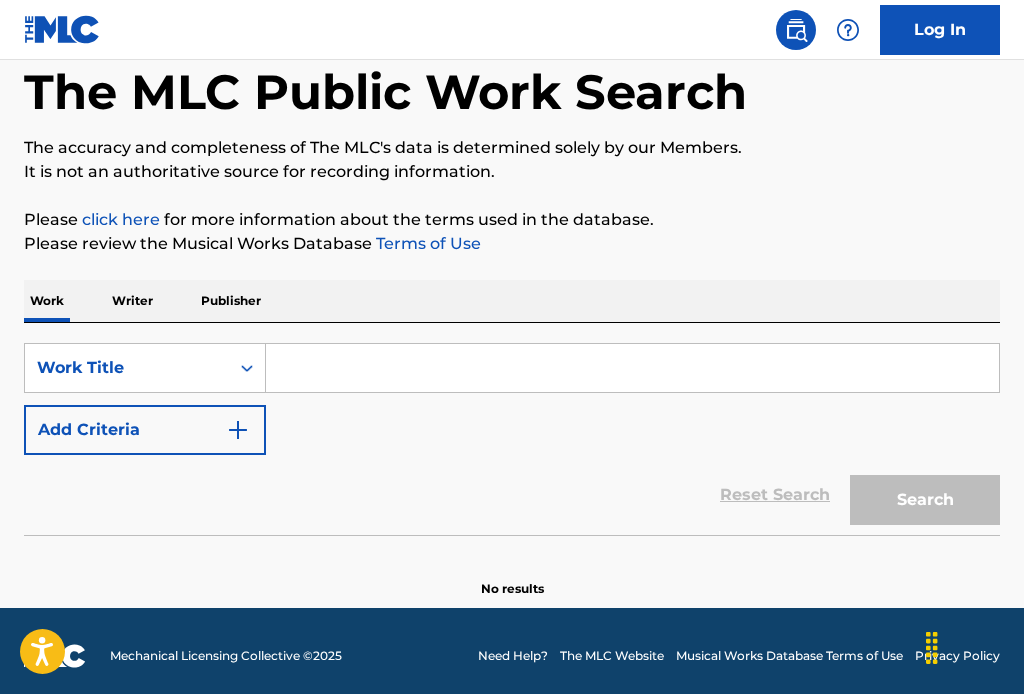 click at bounding box center [632, 368] 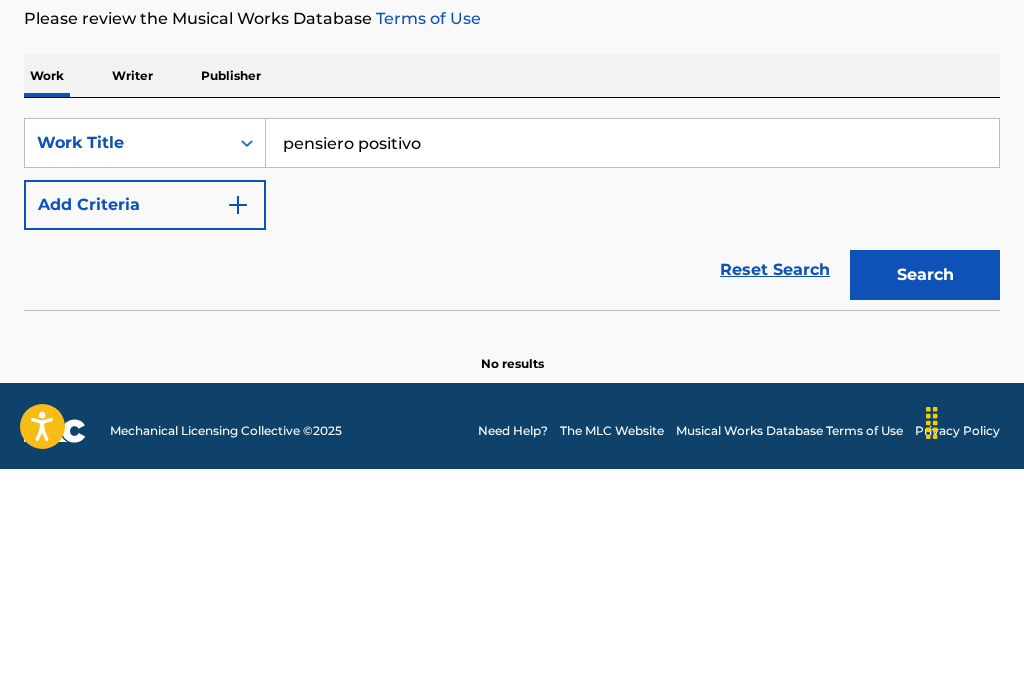 click on "pensiero positivo" at bounding box center [632, 368] 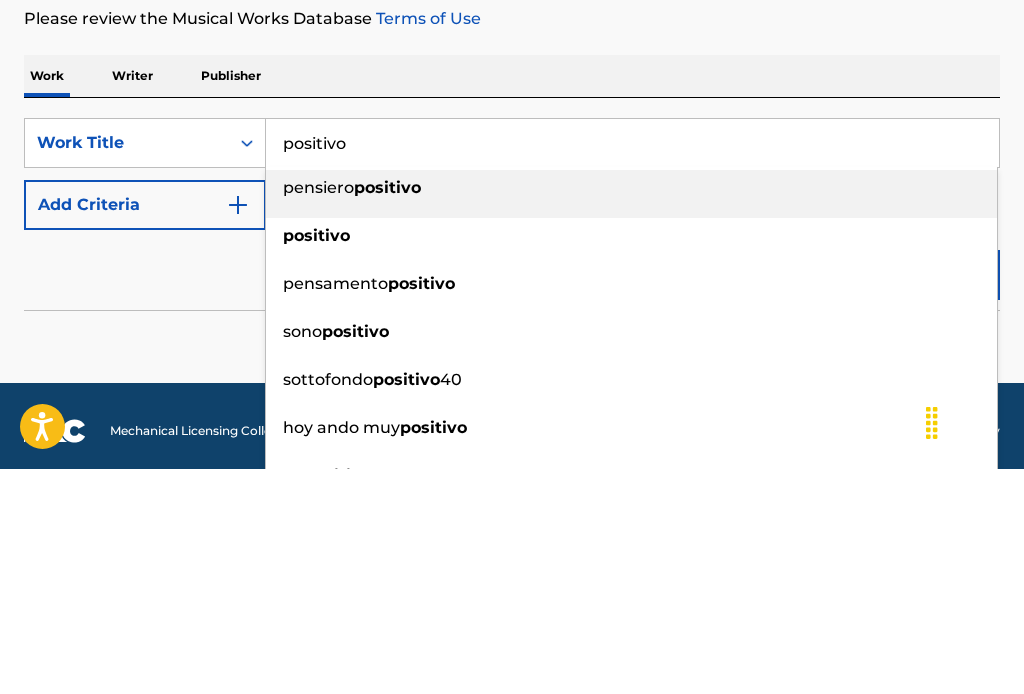 type on "positivo" 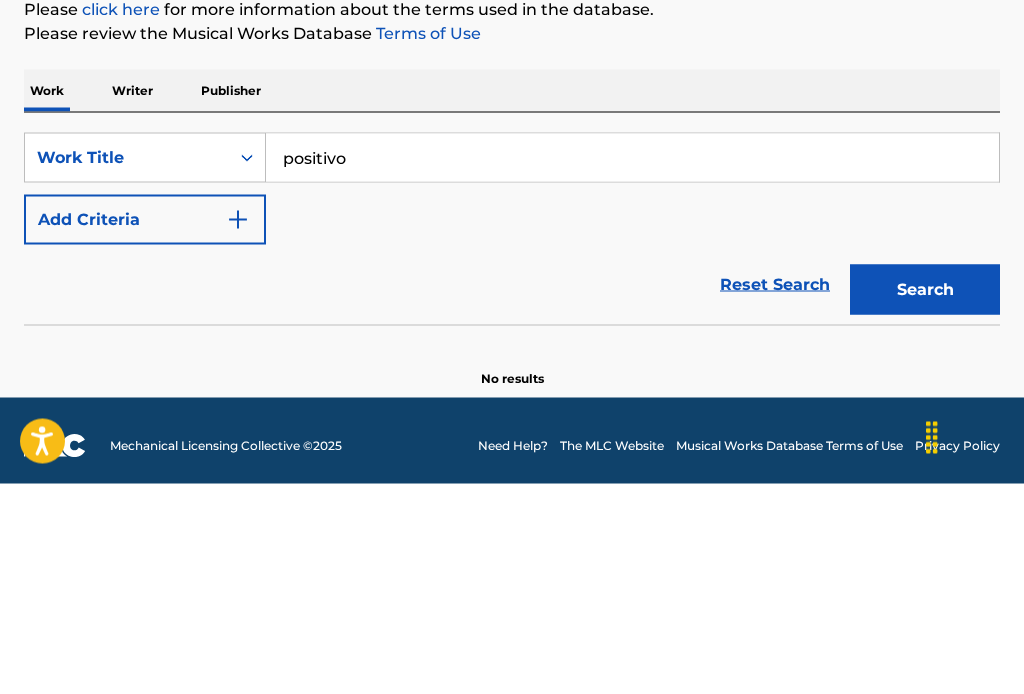 click on "Writer" at bounding box center [132, 301] 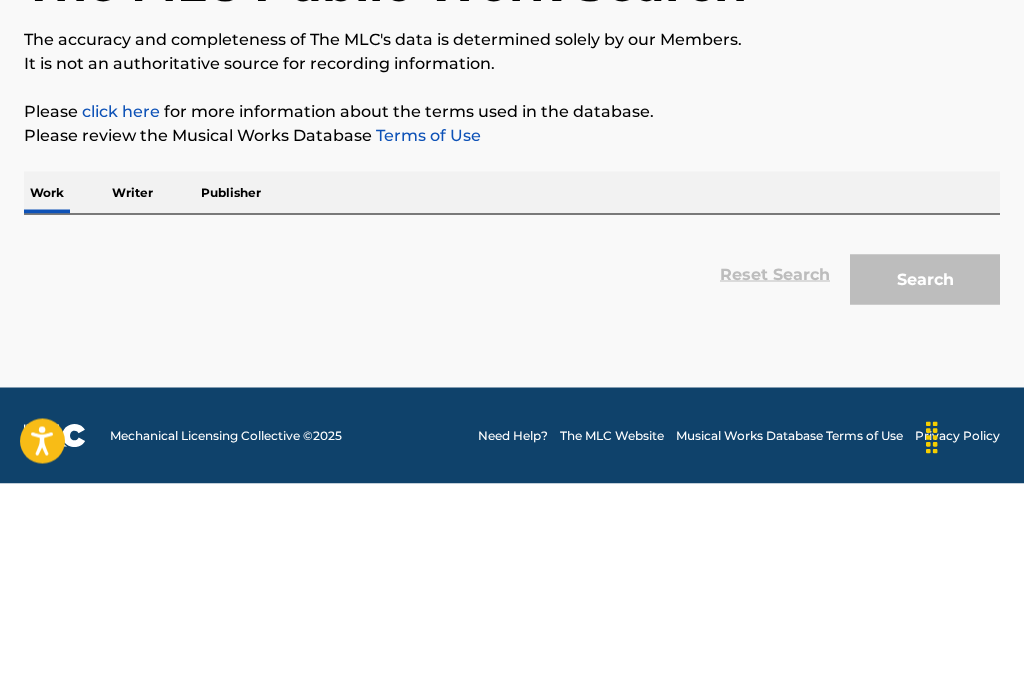 scroll, scrollTop: 31, scrollLeft: 0, axis: vertical 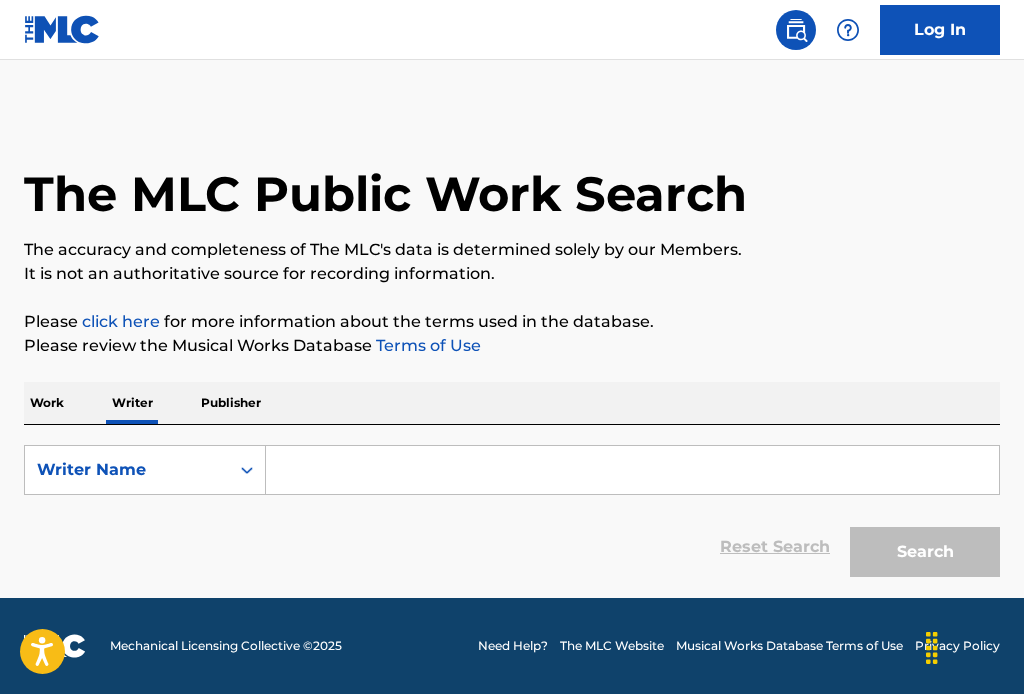 click on "Work" at bounding box center (47, 403) 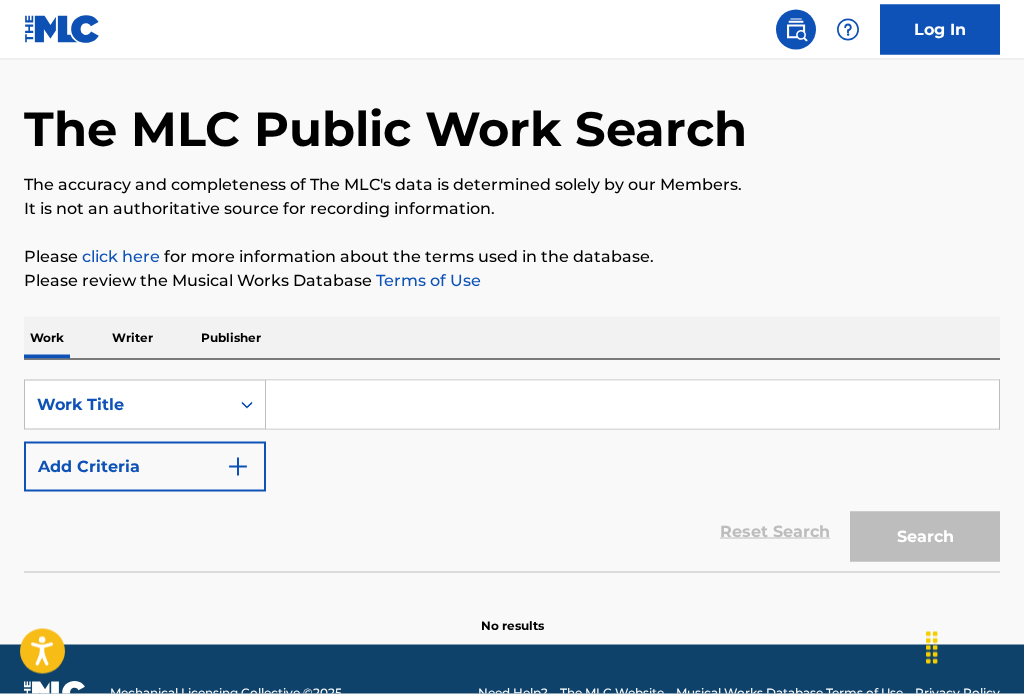 scroll, scrollTop: 81, scrollLeft: 0, axis: vertical 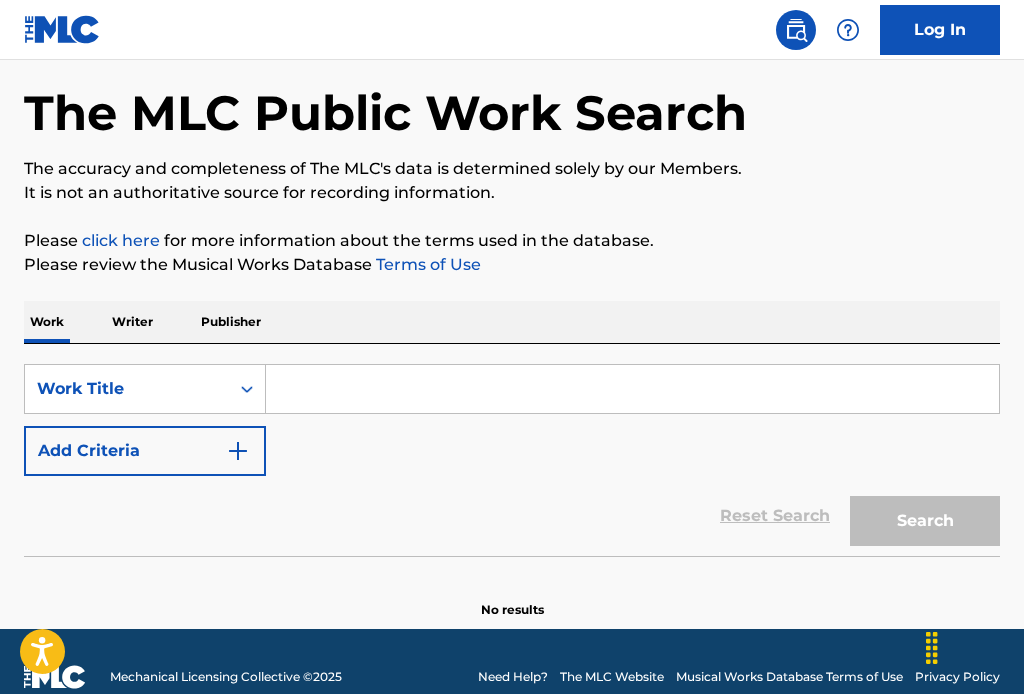 click at bounding box center (632, 389) 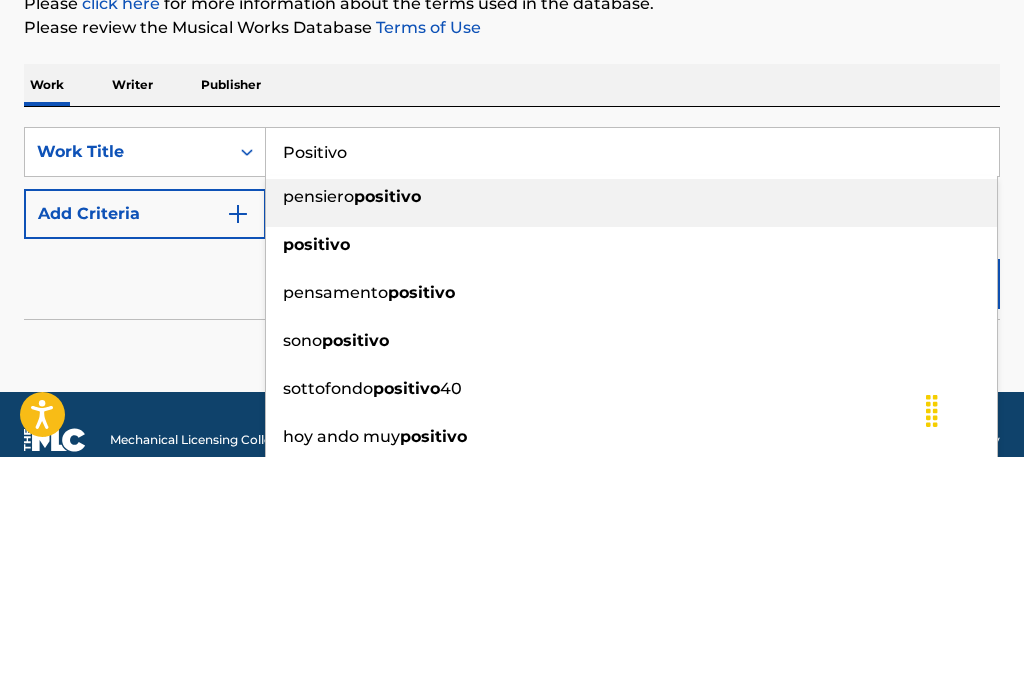 click on "positivo" at bounding box center [316, 481] 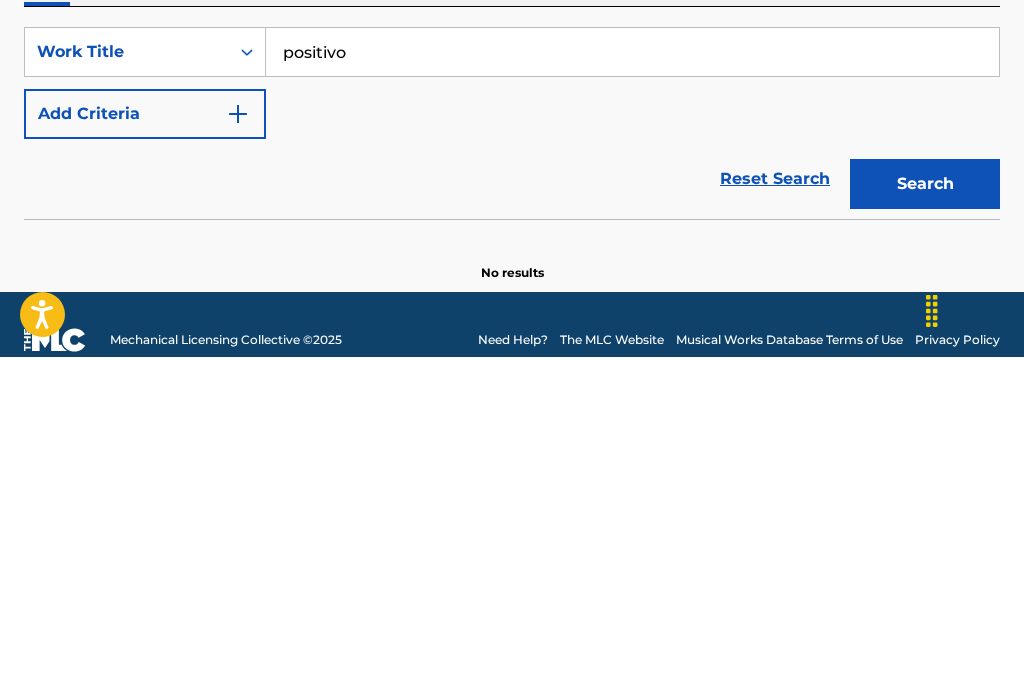 click on "Search" at bounding box center (925, 521) 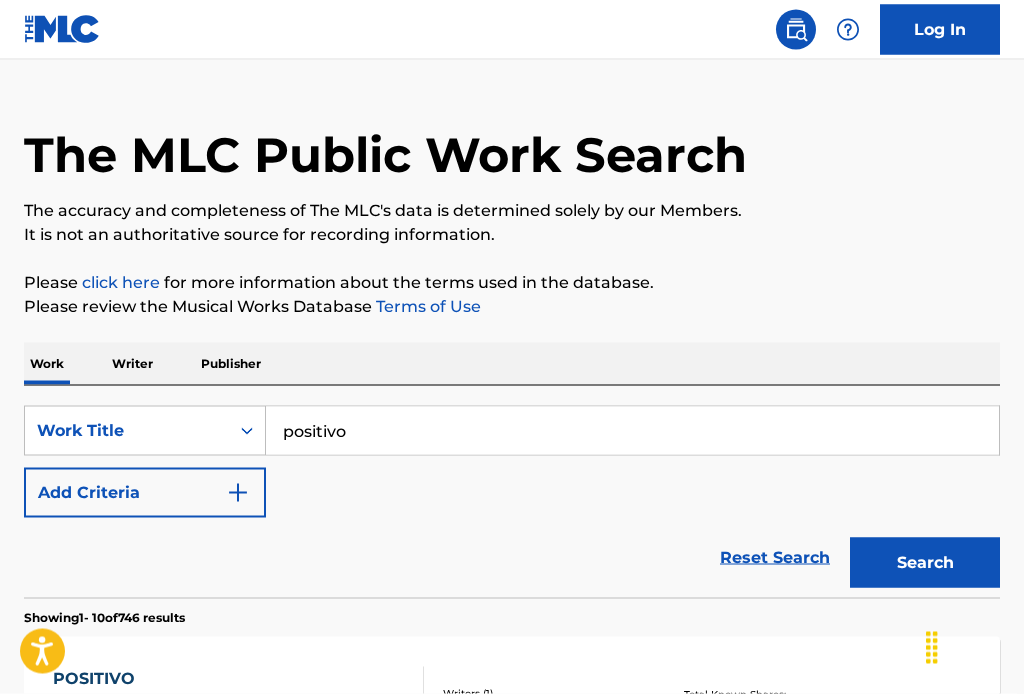 scroll, scrollTop: 0, scrollLeft: 0, axis: both 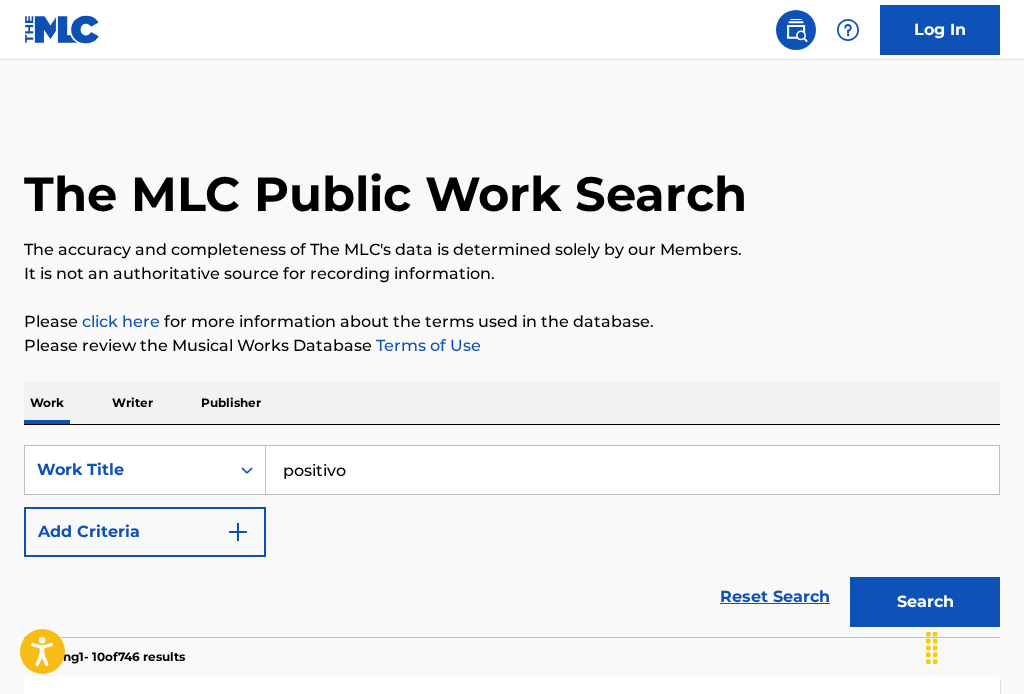click on "Writer" at bounding box center [132, 403] 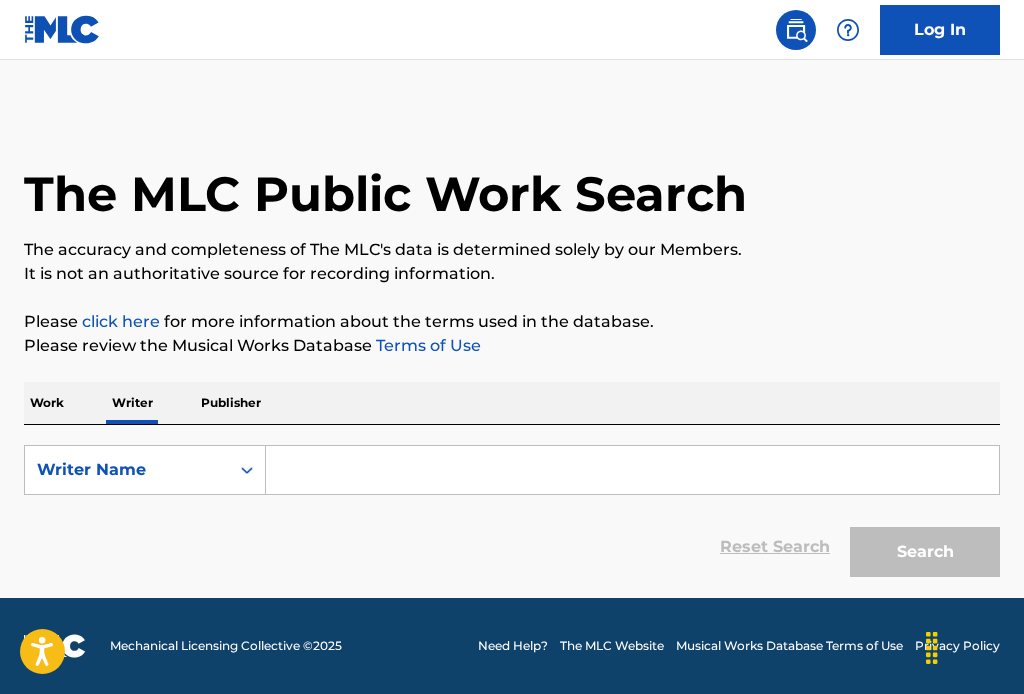 click at bounding box center (632, 470) 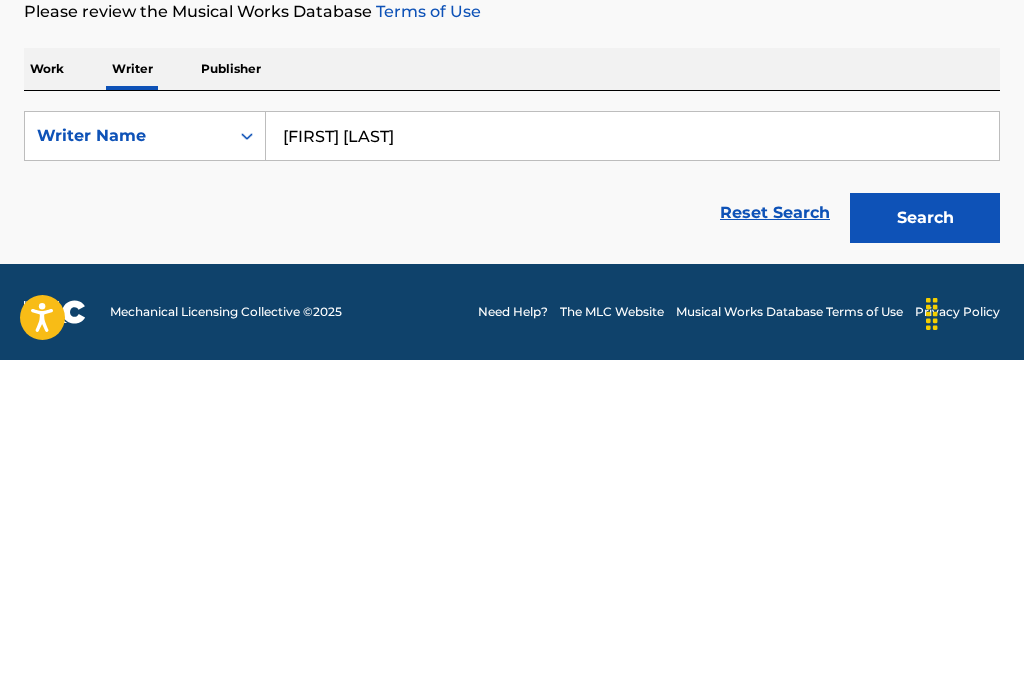 type on "[FIRST] [LAST]" 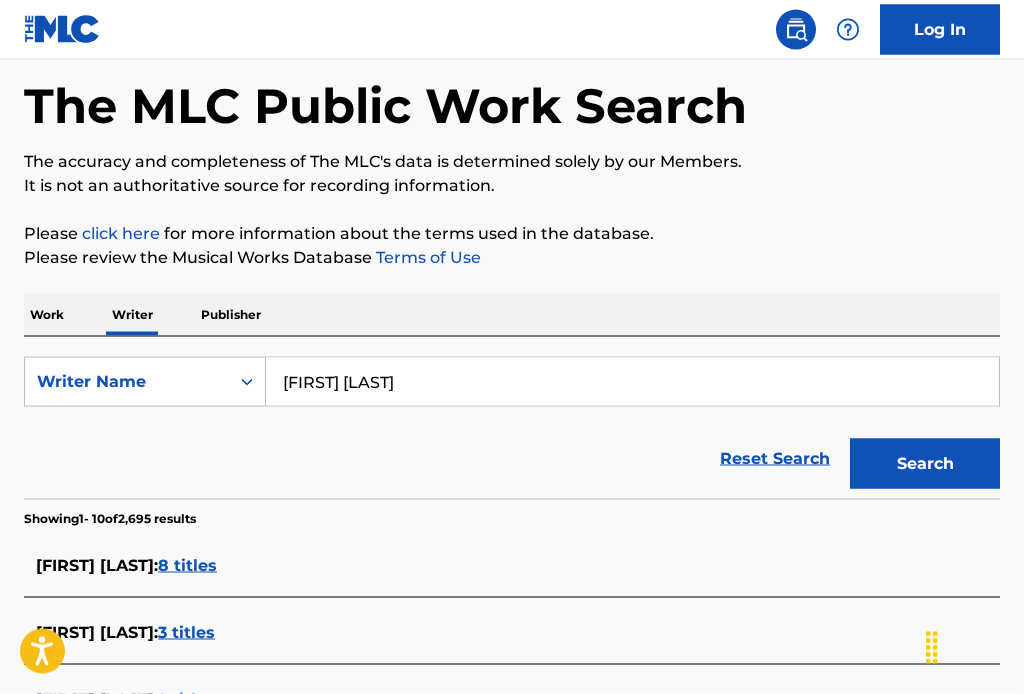 scroll, scrollTop: 0, scrollLeft: 0, axis: both 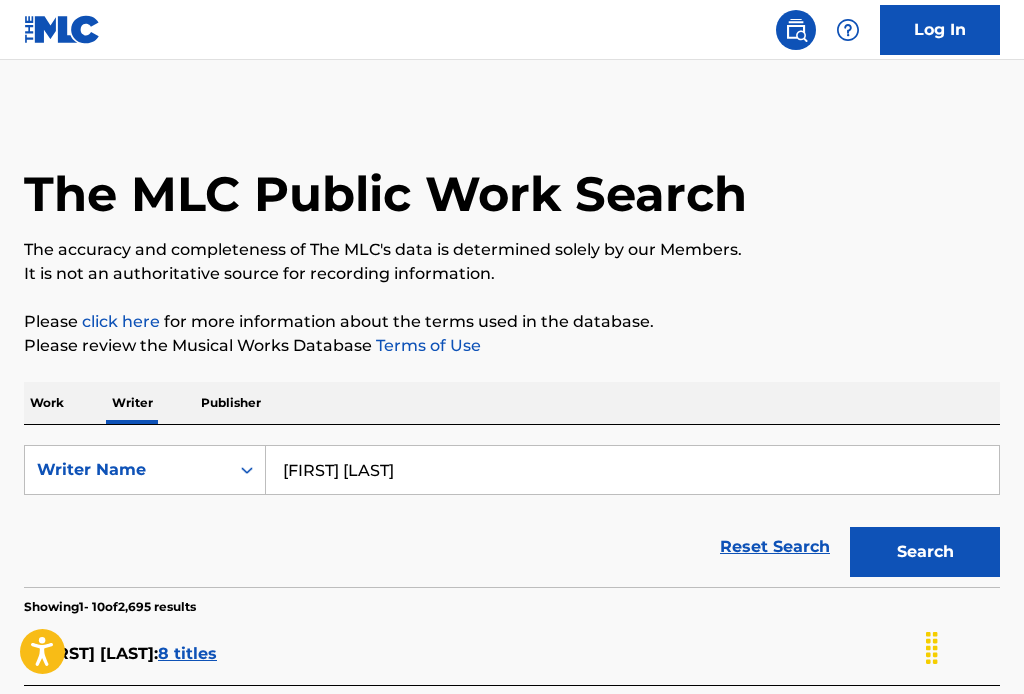 click on "Publisher" at bounding box center (231, 403) 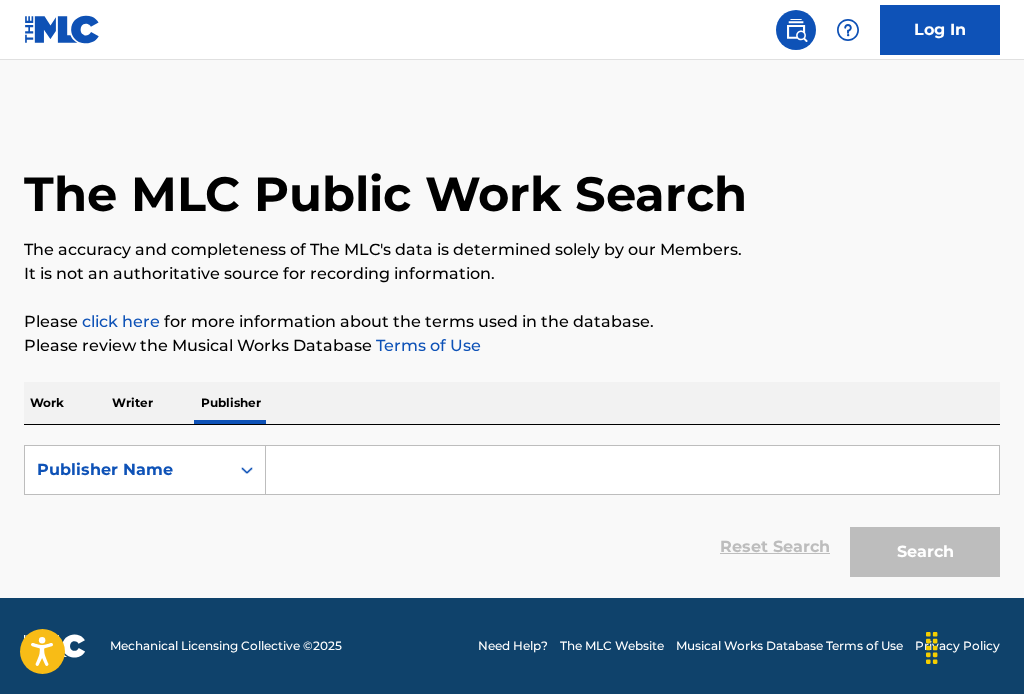 click on "Work" at bounding box center [47, 403] 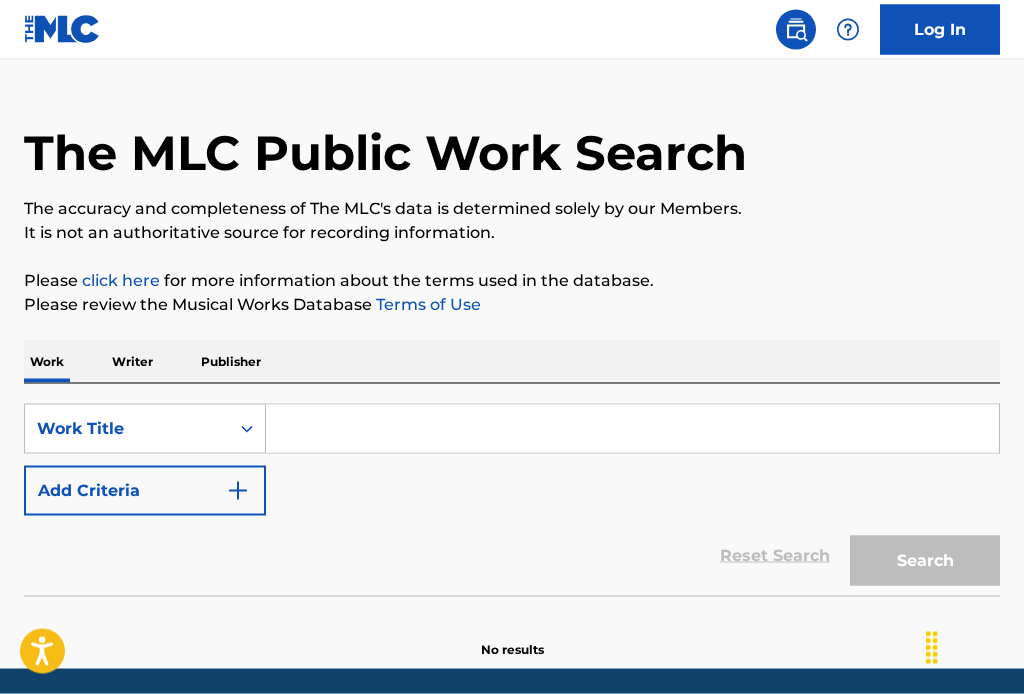 scroll, scrollTop: 2, scrollLeft: 0, axis: vertical 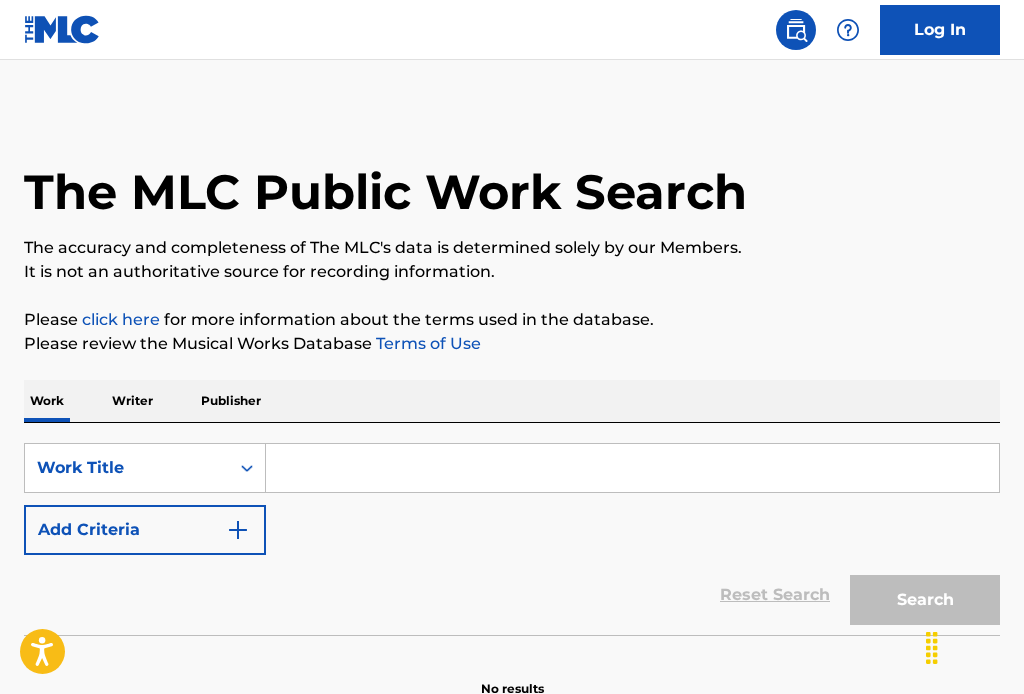 click at bounding box center [632, 468] 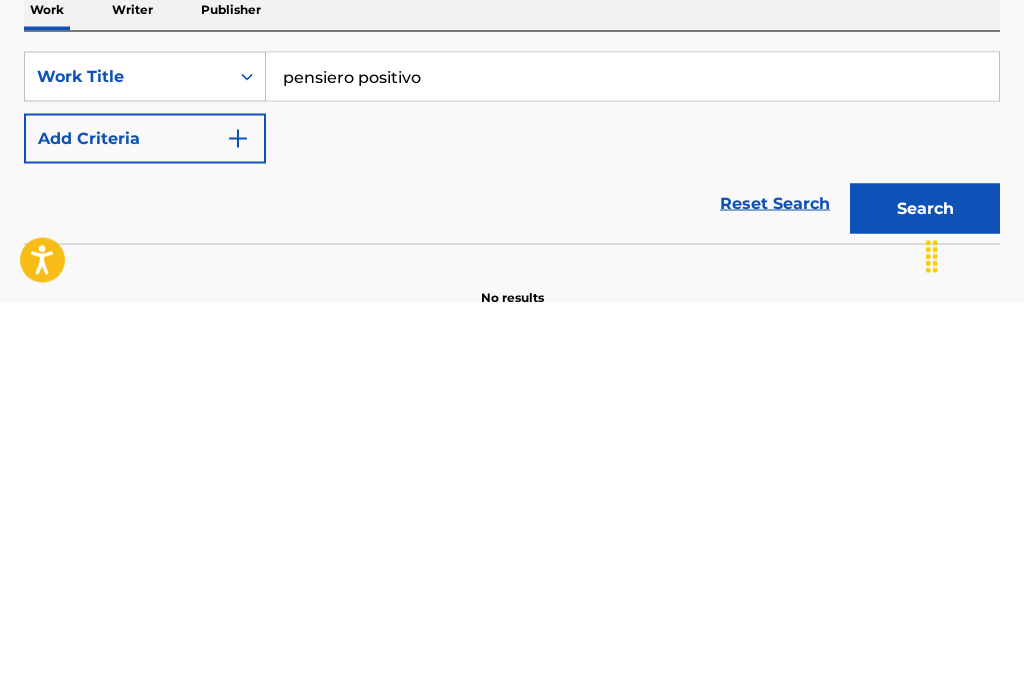 click on "pensiero positivo" at bounding box center [632, 468] 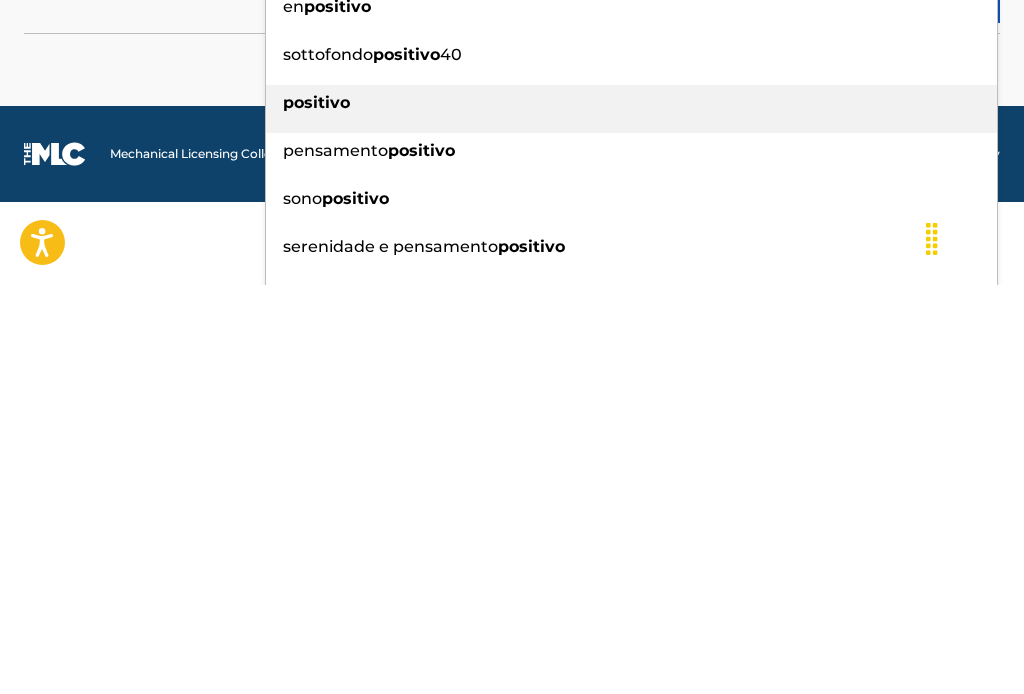 type on "positivo" 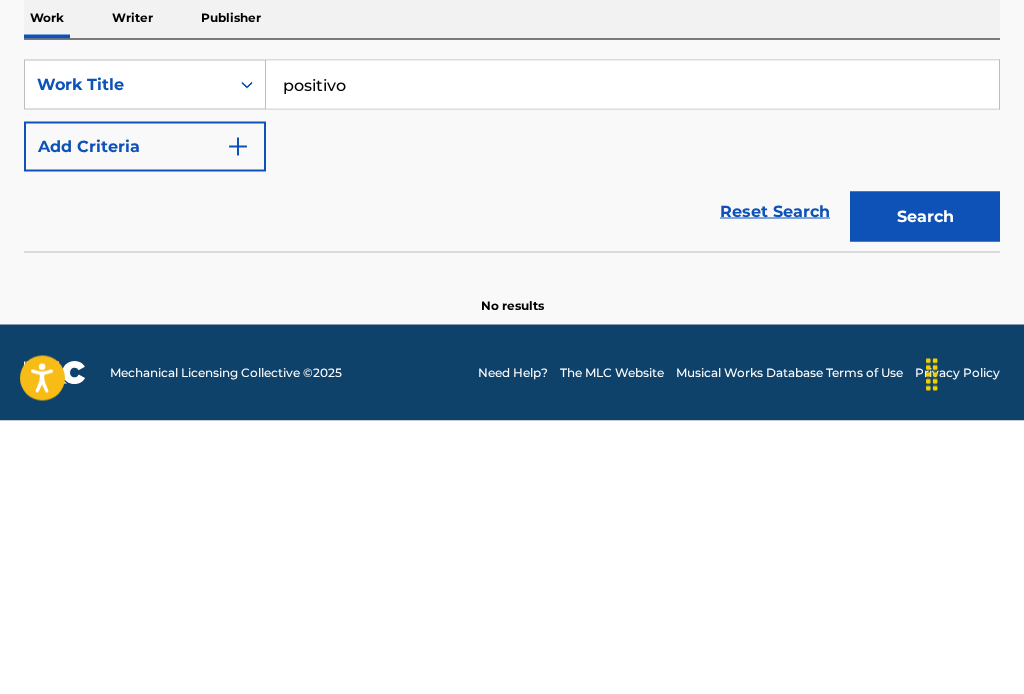 click on "Search" at bounding box center [925, 490] 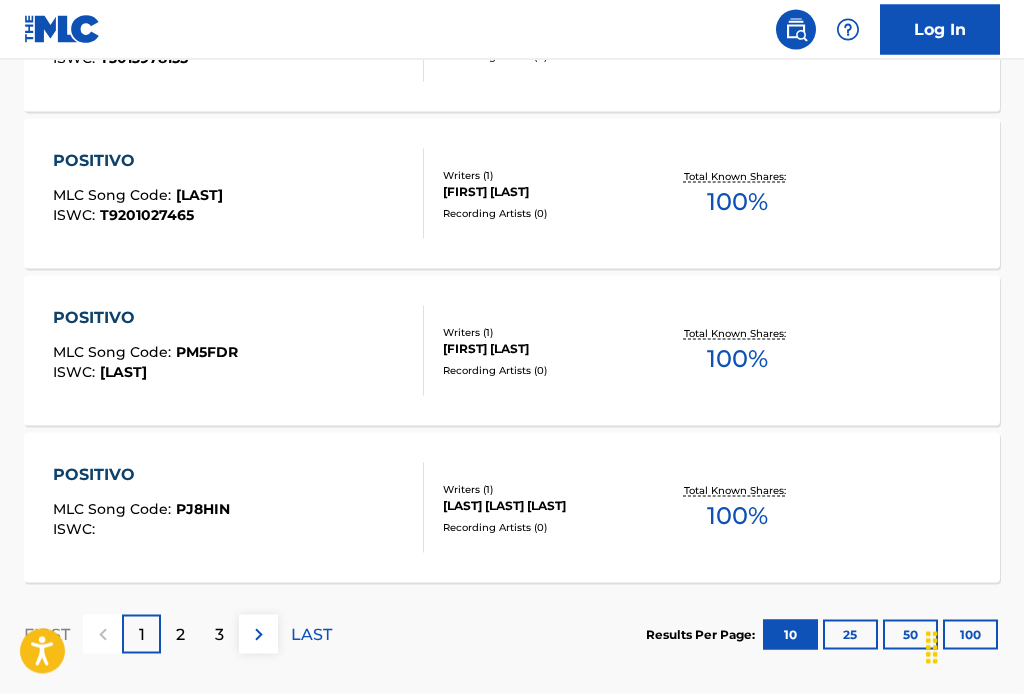 scroll, scrollTop: 1723, scrollLeft: 0, axis: vertical 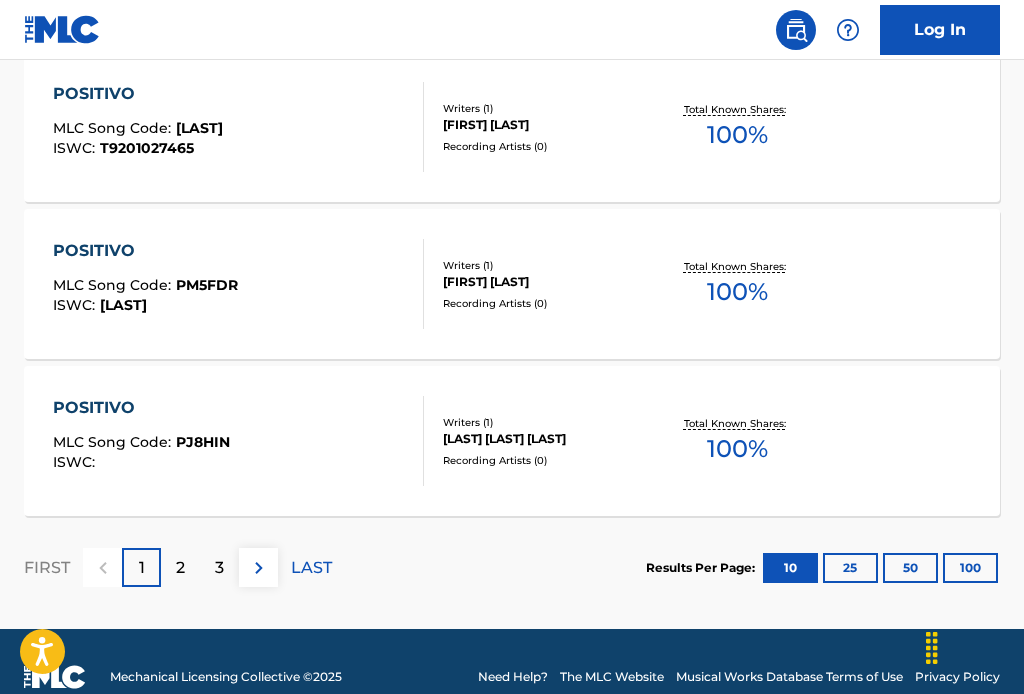 click at bounding box center (259, 568) 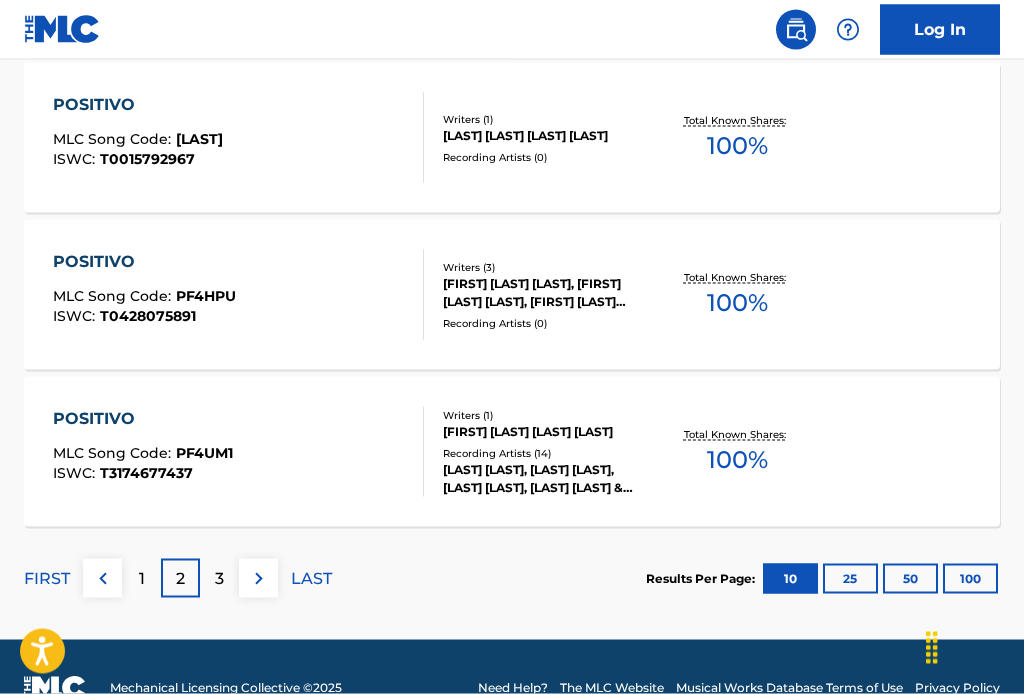 scroll, scrollTop: 1723, scrollLeft: 0, axis: vertical 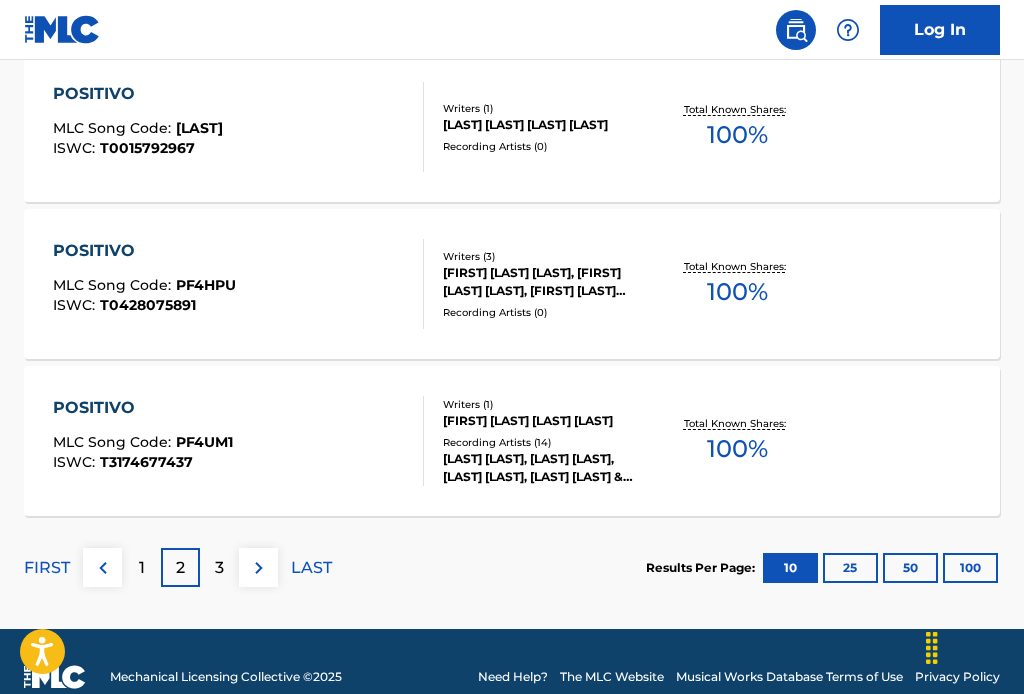 click at bounding box center (259, 568) 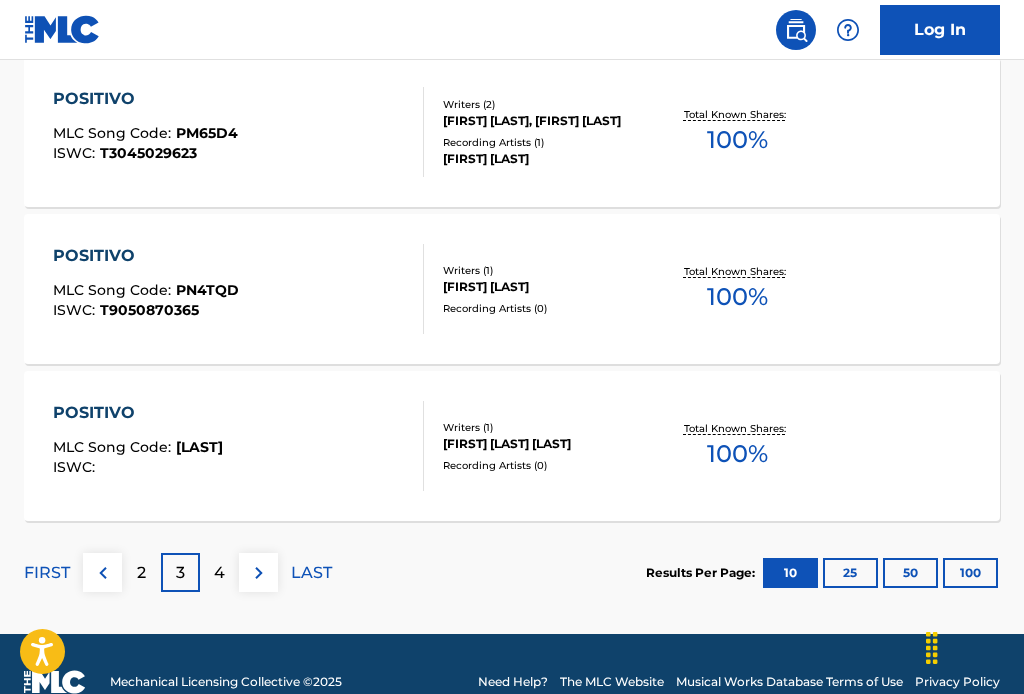 scroll, scrollTop: 1723, scrollLeft: 0, axis: vertical 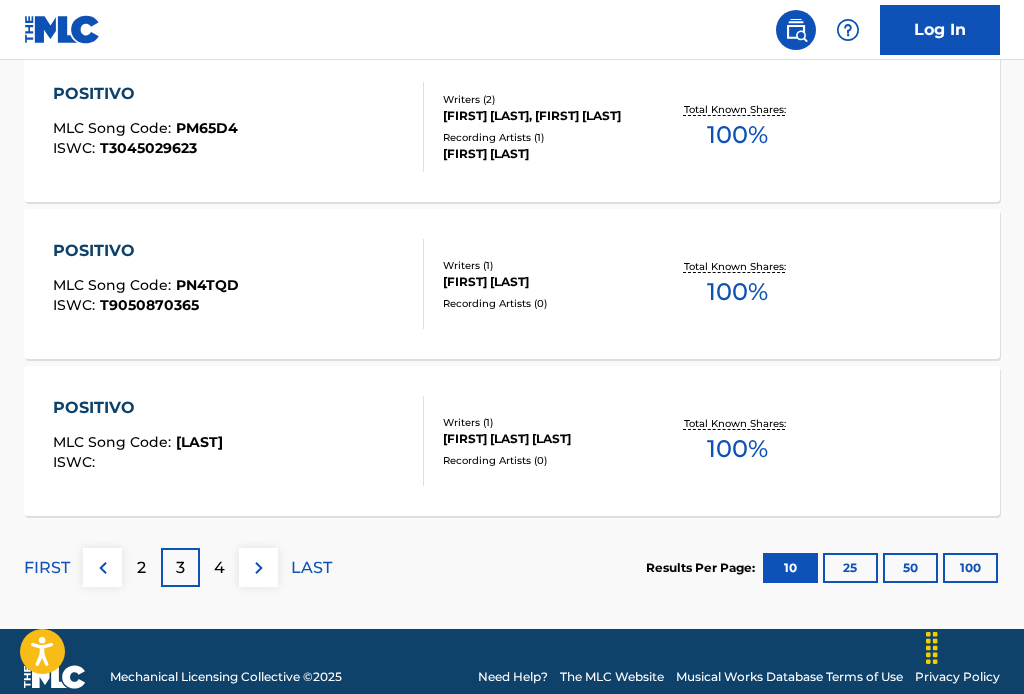 click at bounding box center [259, 568] 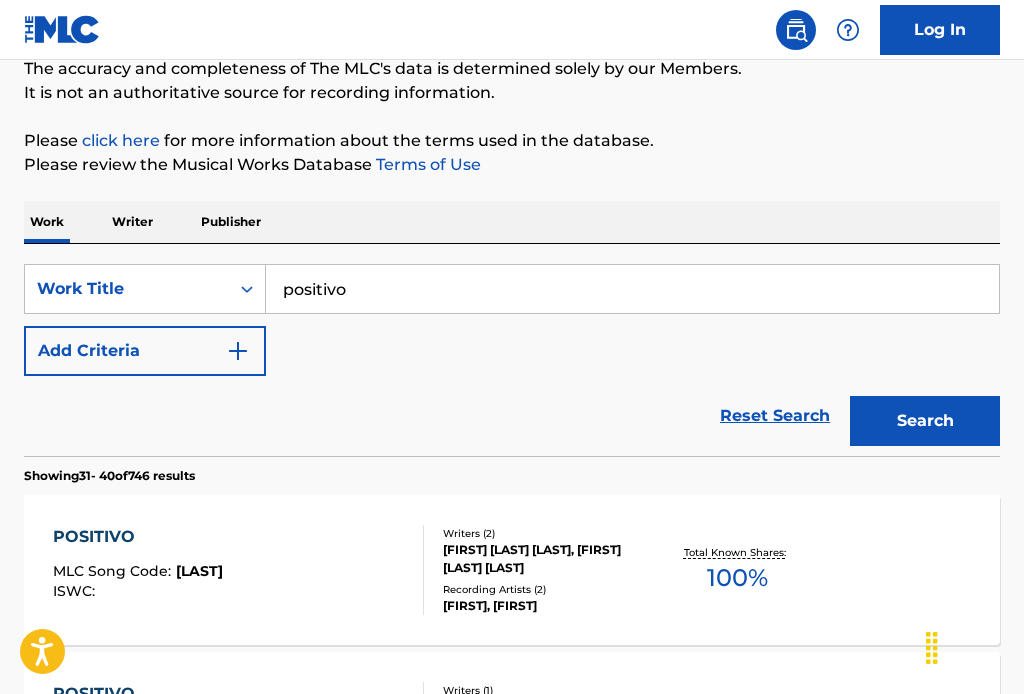 scroll, scrollTop: 0, scrollLeft: 0, axis: both 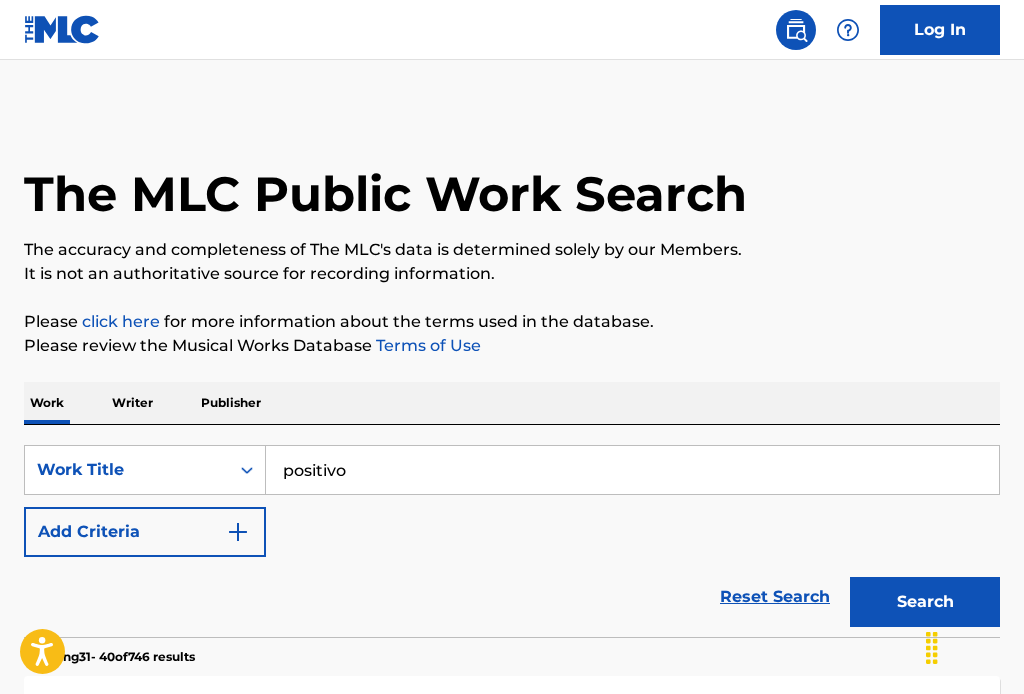 click on "Writer" at bounding box center [132, 403] 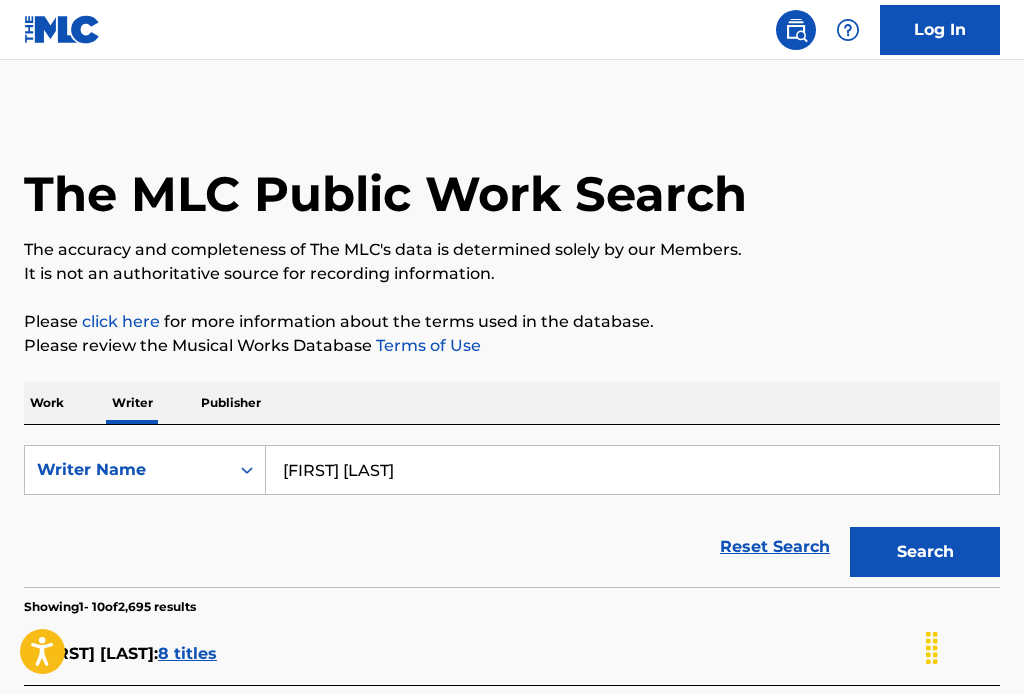 click on "[FIRST] [LAST]" at bounding box center (632, 470) 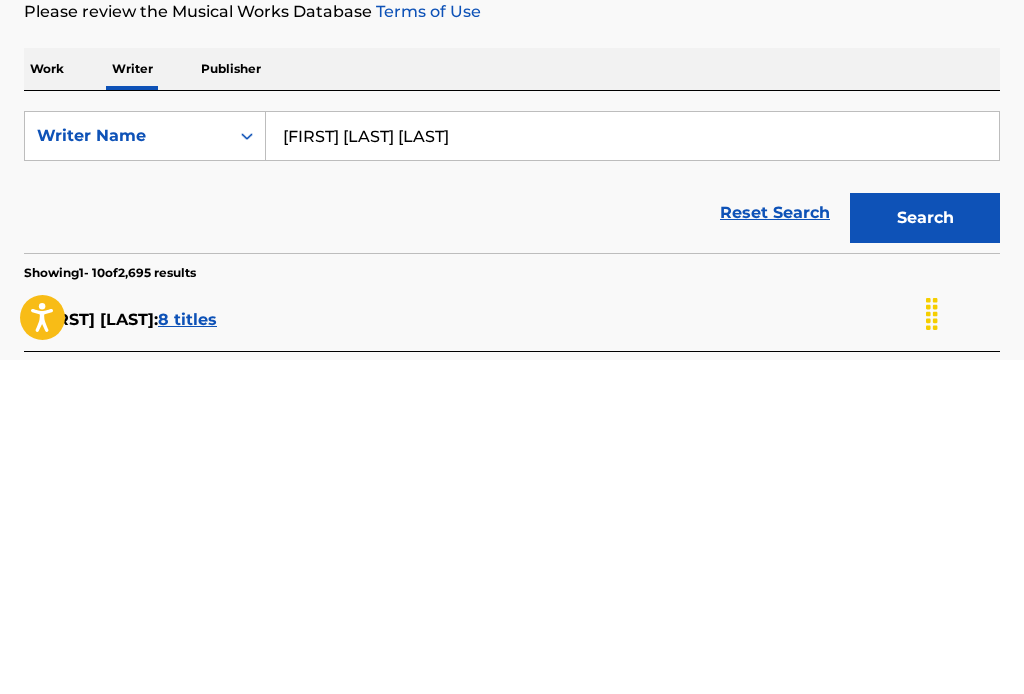 type on "[FIRST] [LAST] [LAST]" 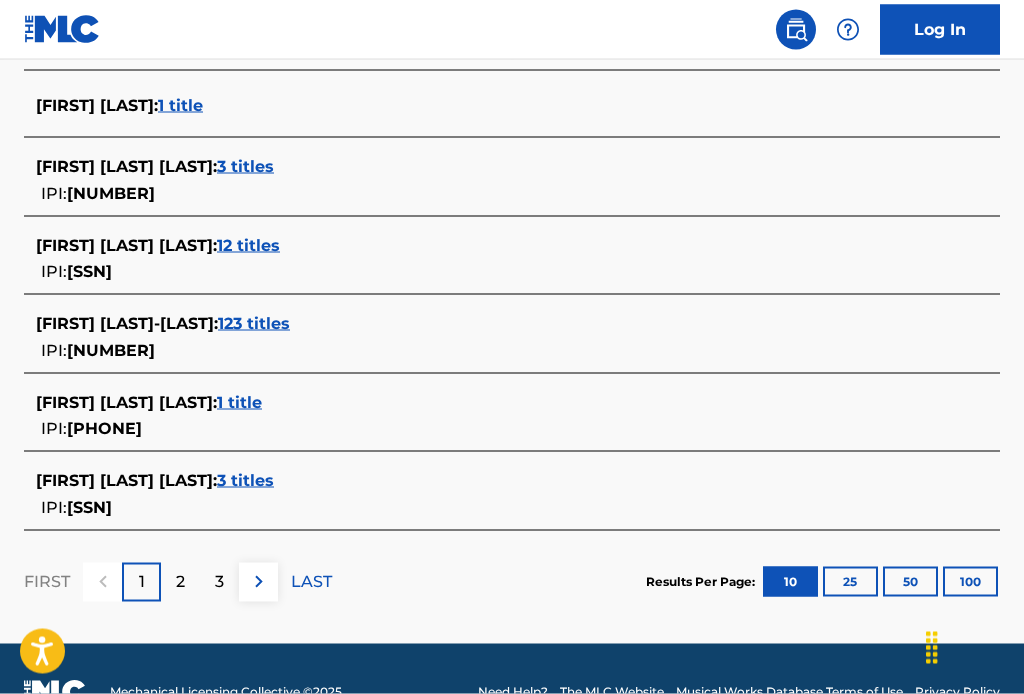 scroll, scrollTop: 831, scrollLeft: 0, axis: vertical 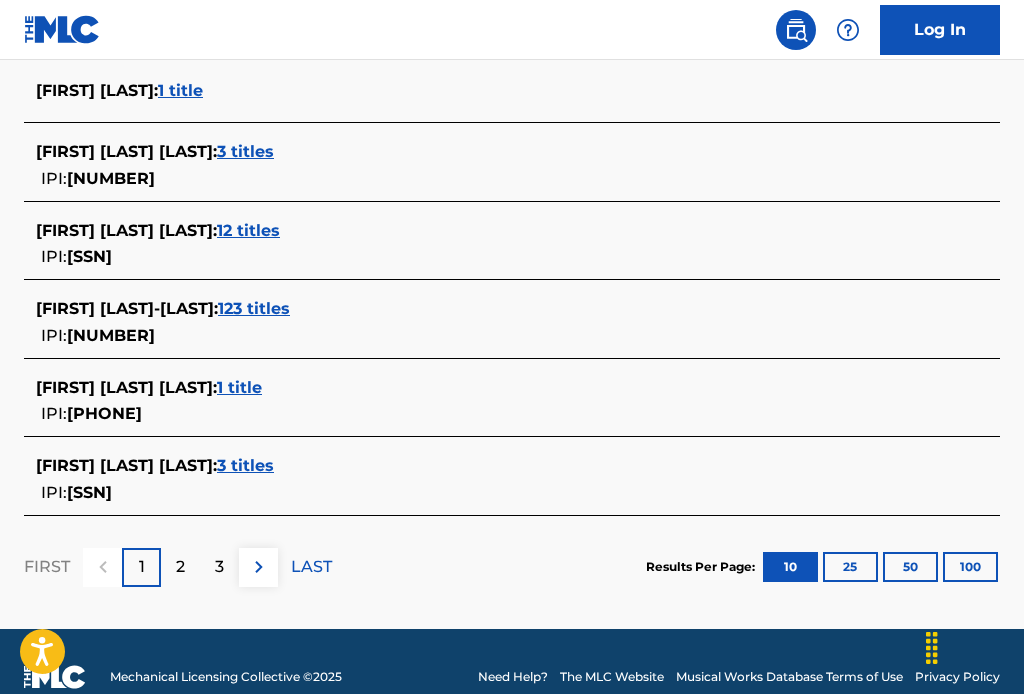 click on "2" at bounding box center [180, 567] 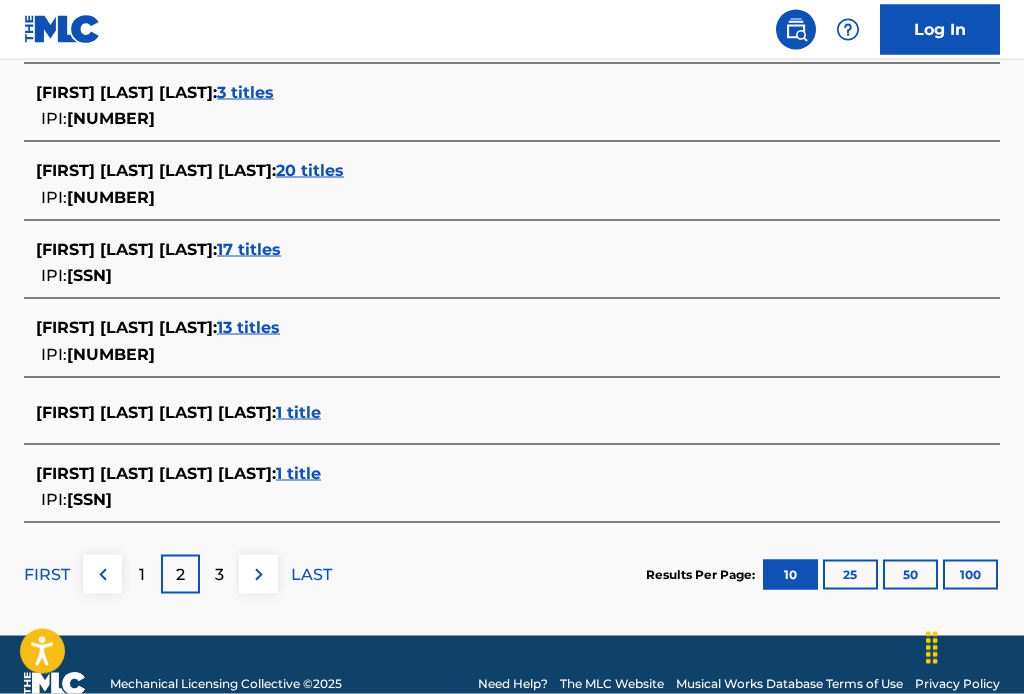 scroll, scrollTop: 842, scrollLeft: 0, axis: vertical 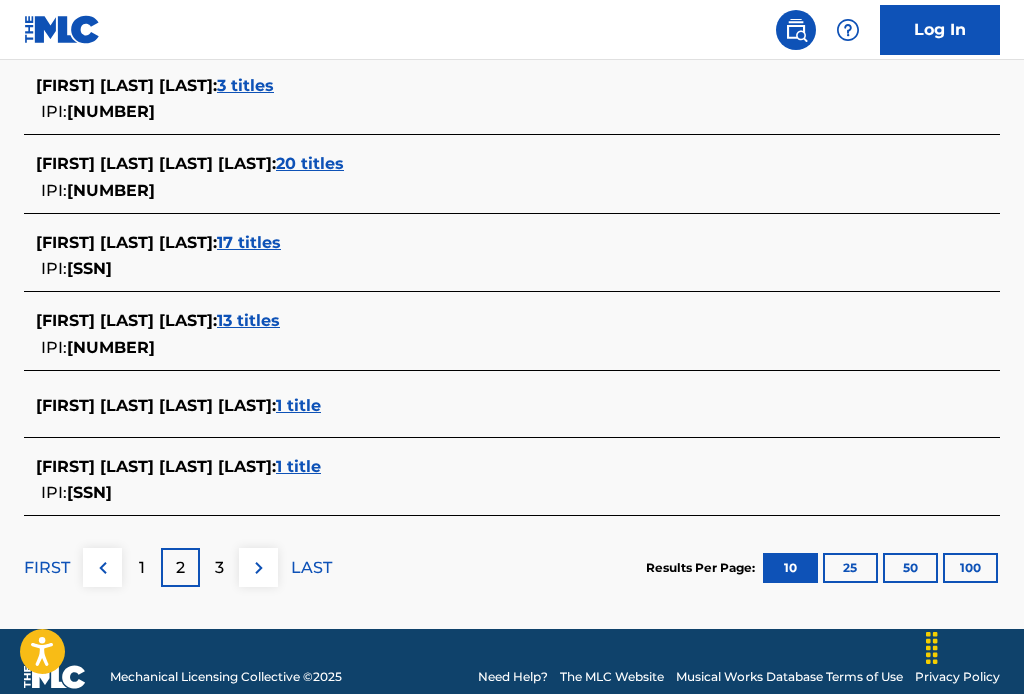 click on "3" at bounding box center (219, 568) 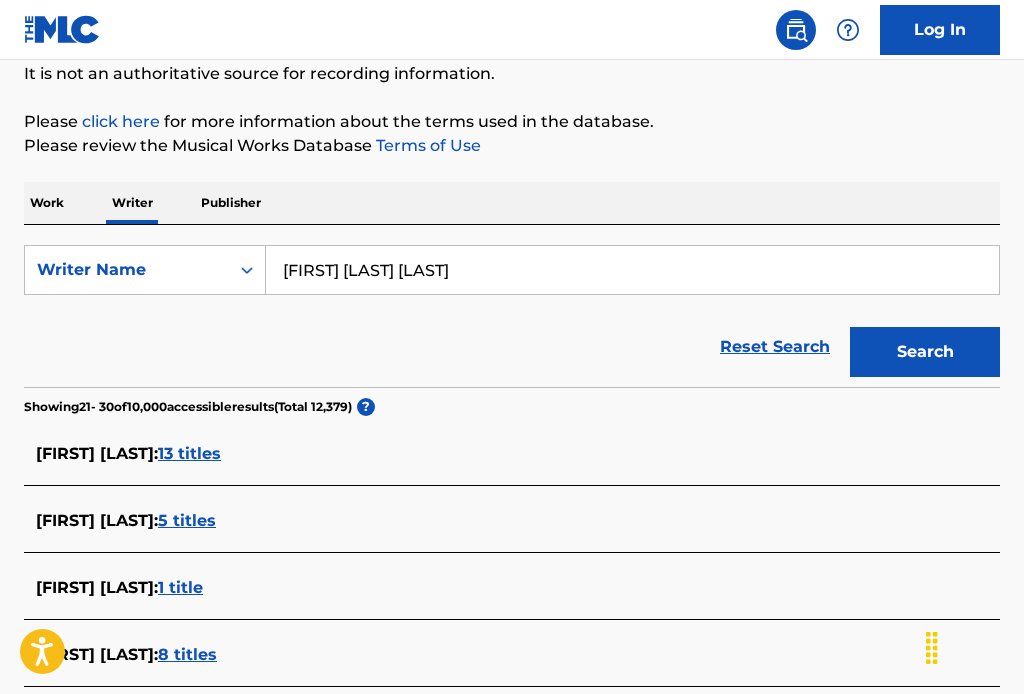 scroll, scrollTop: 0, scrollLeft: 0, axis: both 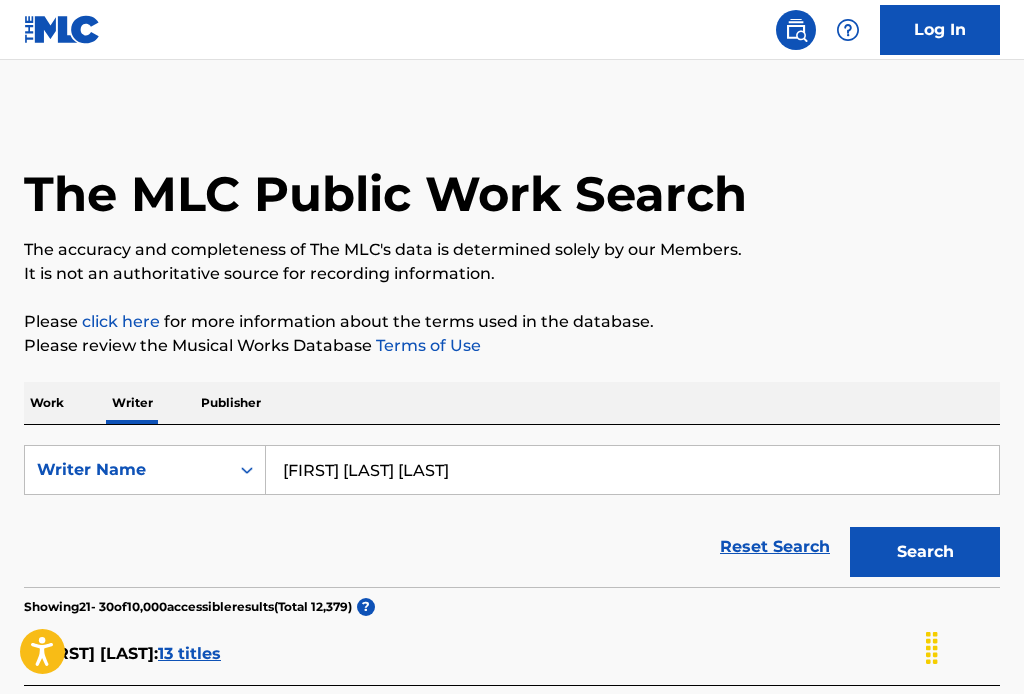click on "Work" at bounding box center (47, 403) 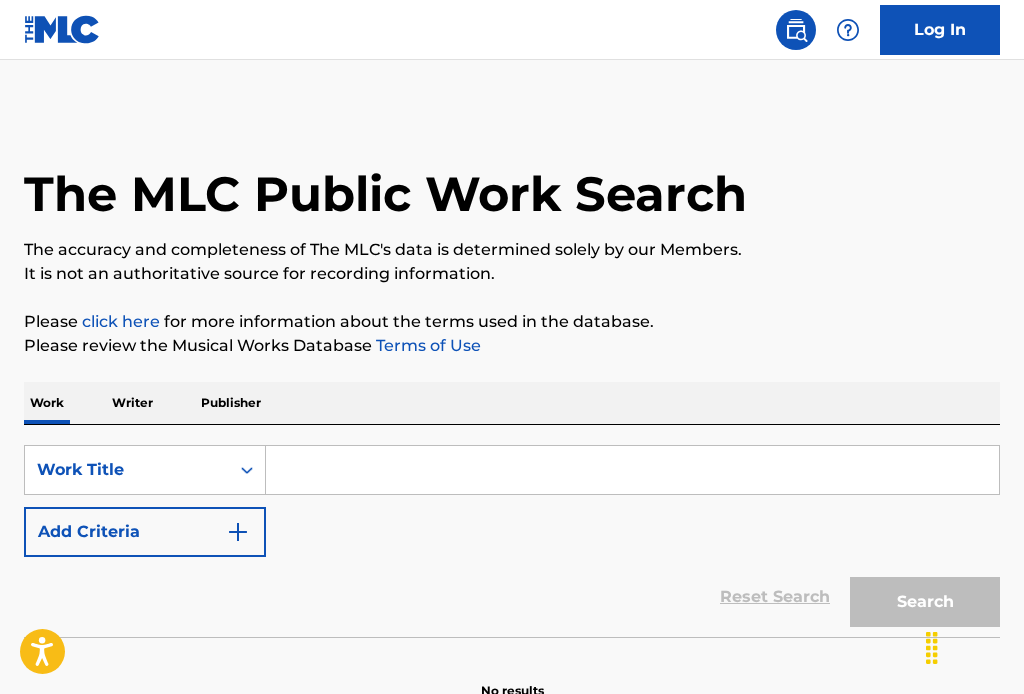 click on "Writer" at bounding box center (132, 403) 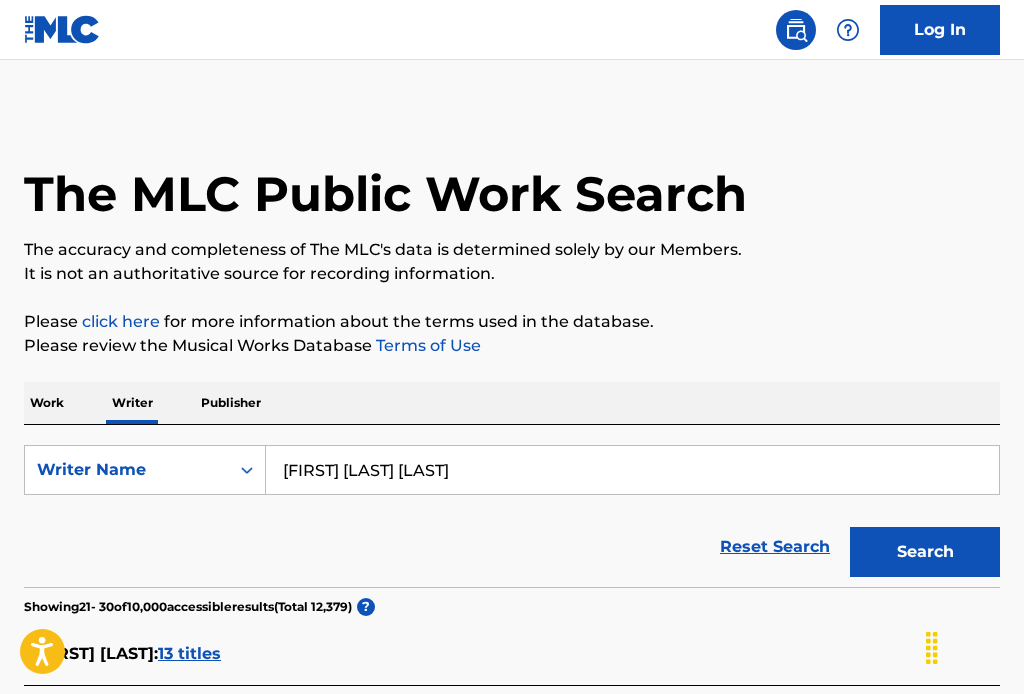 click on "[FIRST] [LAST] [LAST]" at bounding box center (632, 470) 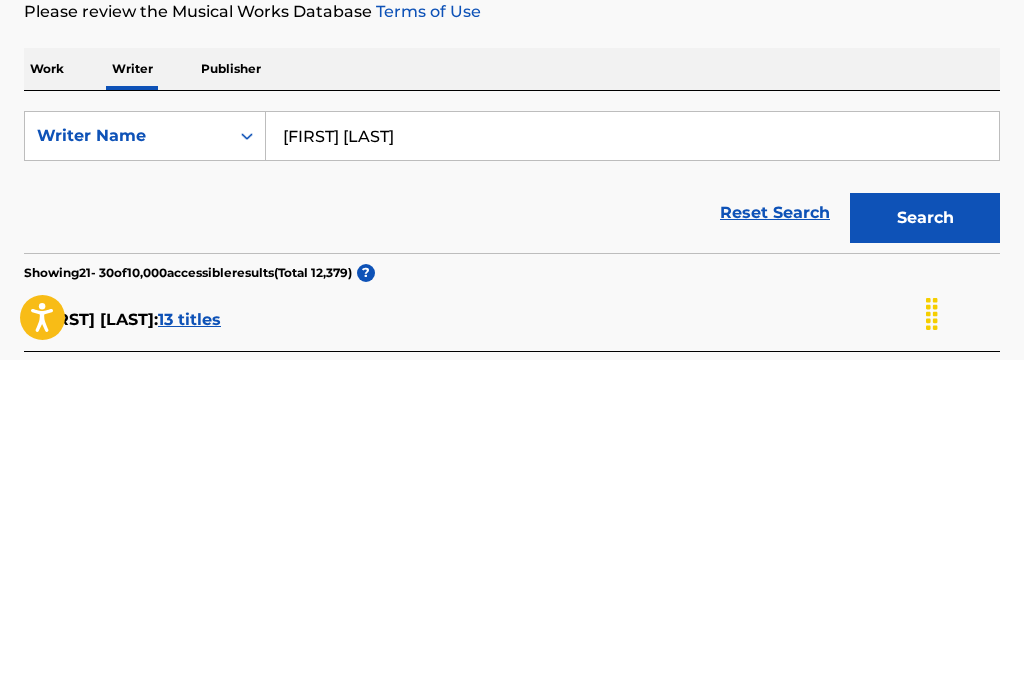 click on "[FIRST] [LAST]" at bounding box center [632, 470] 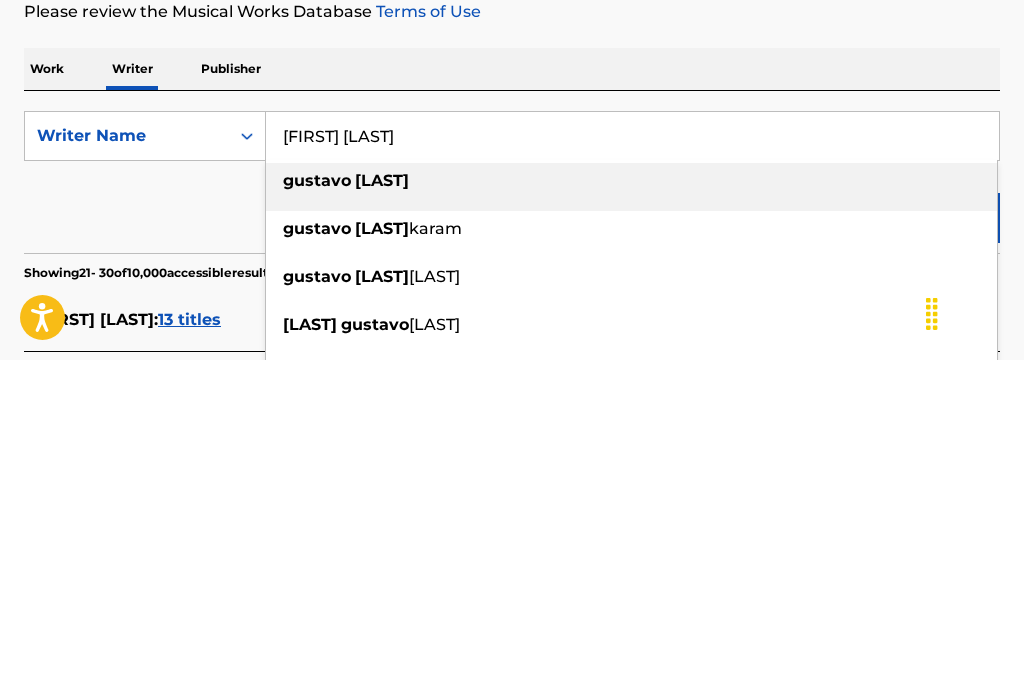 type on "[FIRST] [LAST]" 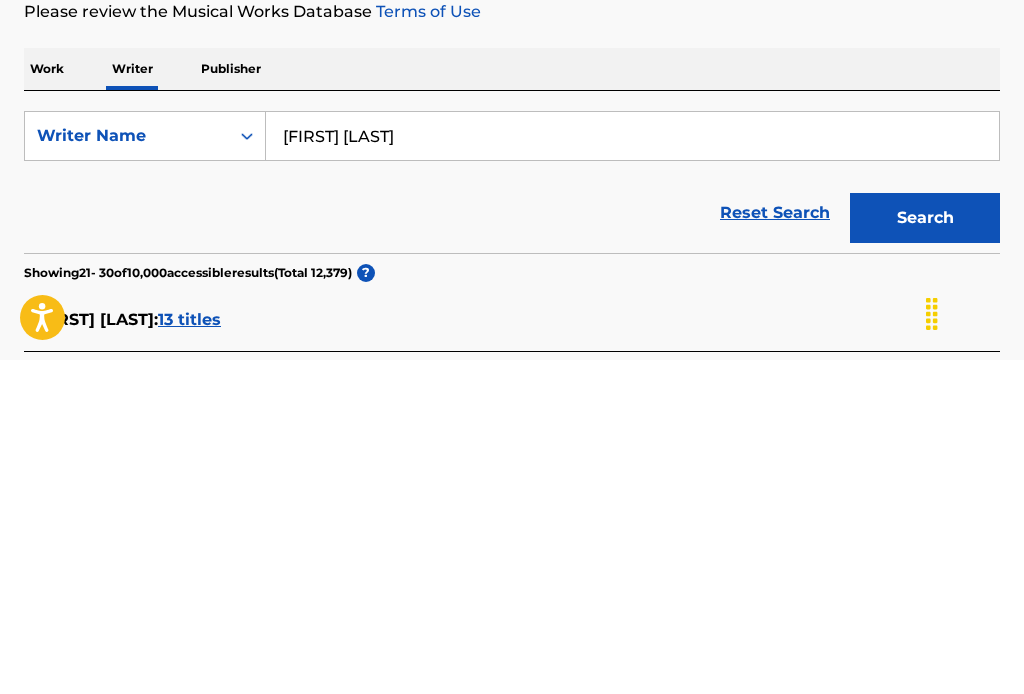 click on "Search" at bounding box center [925, 552] 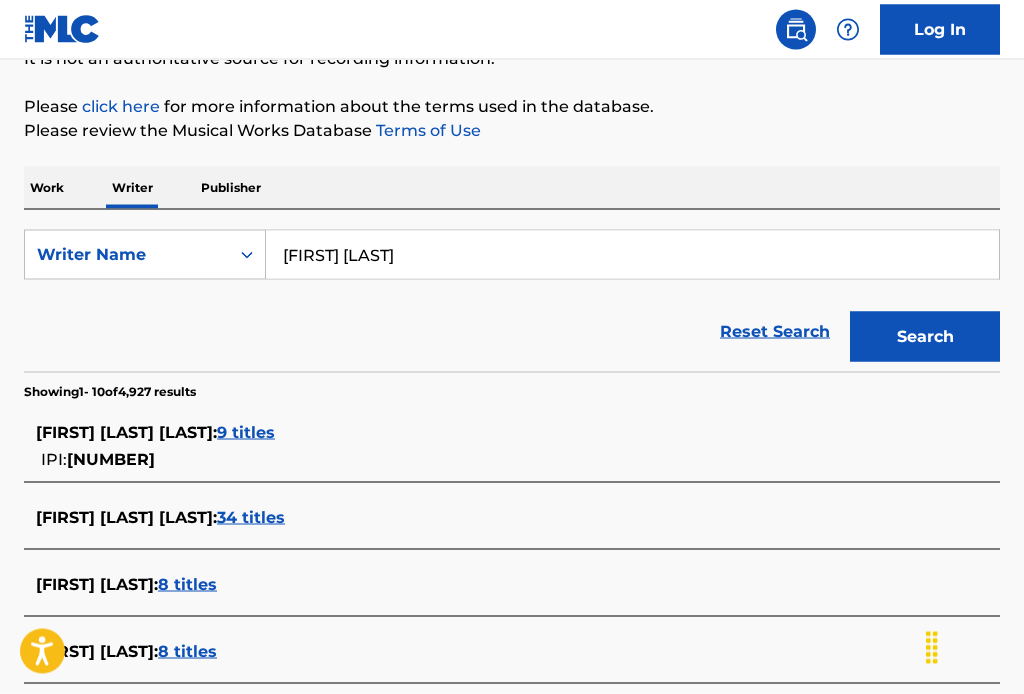 scroll, scrollTop: 223, scrollLeft: 0, axis: vertical 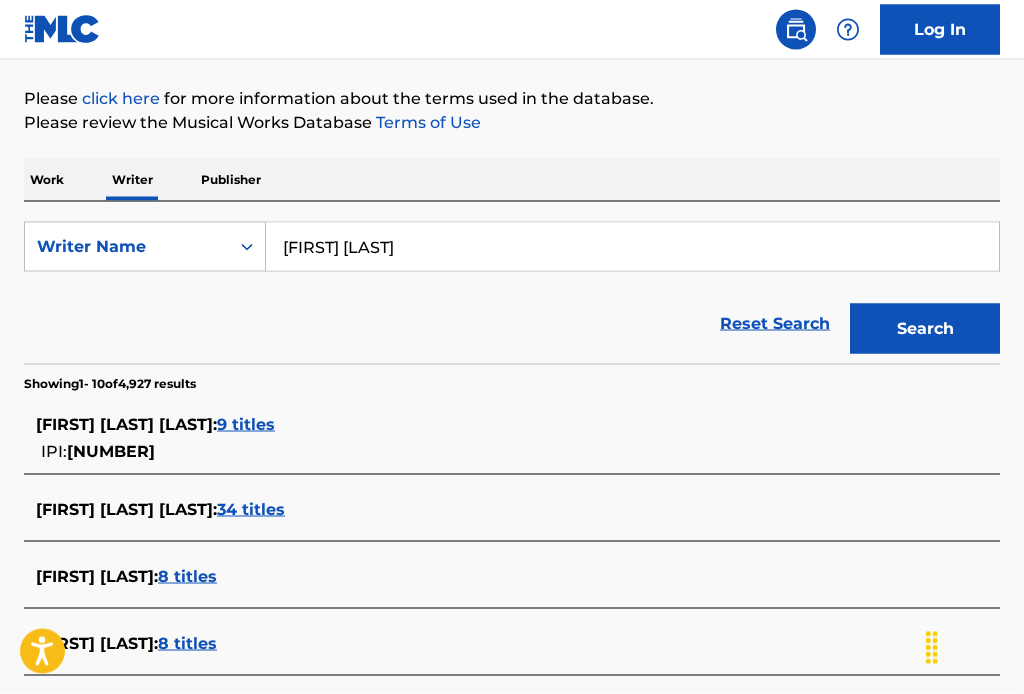 click on "9 titles" at bounding box center [246, 424] 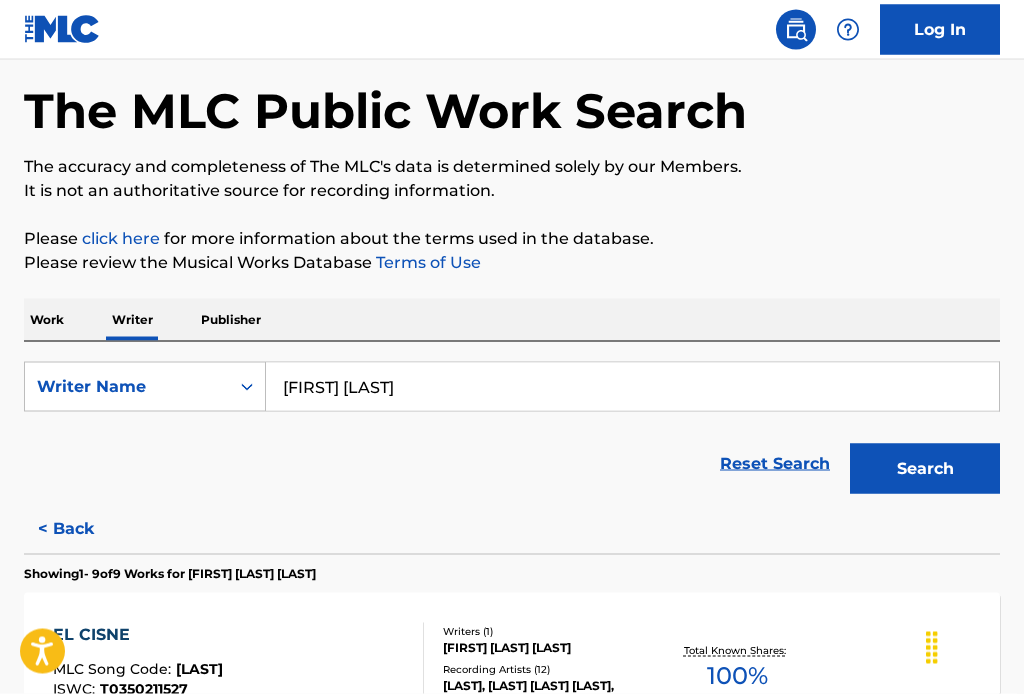 scroll, scrollTop: 0, scrollLeft: 0, axis: both 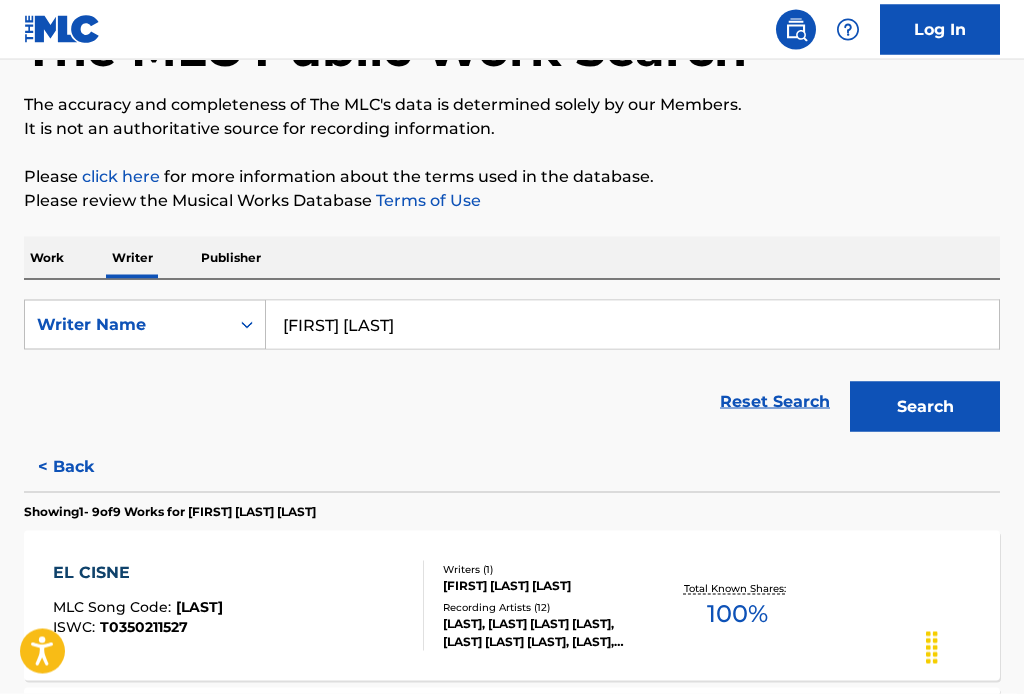 click on "< Back" at bounding box center [84, 467] 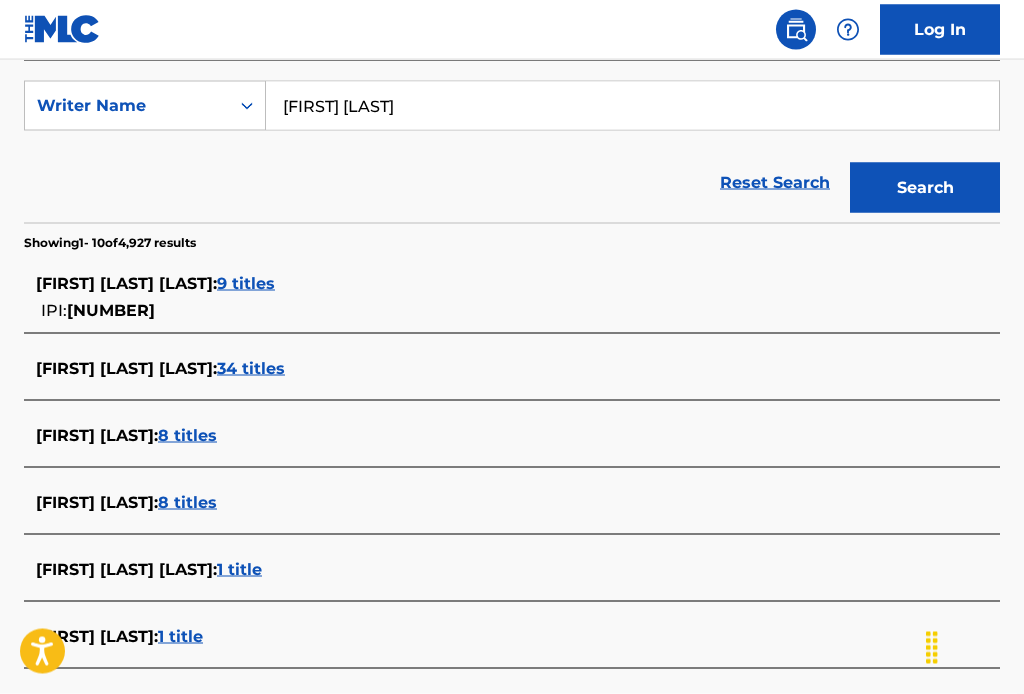 scroll, scrollTop: 365, scrollLeft: 0, axis: vertical 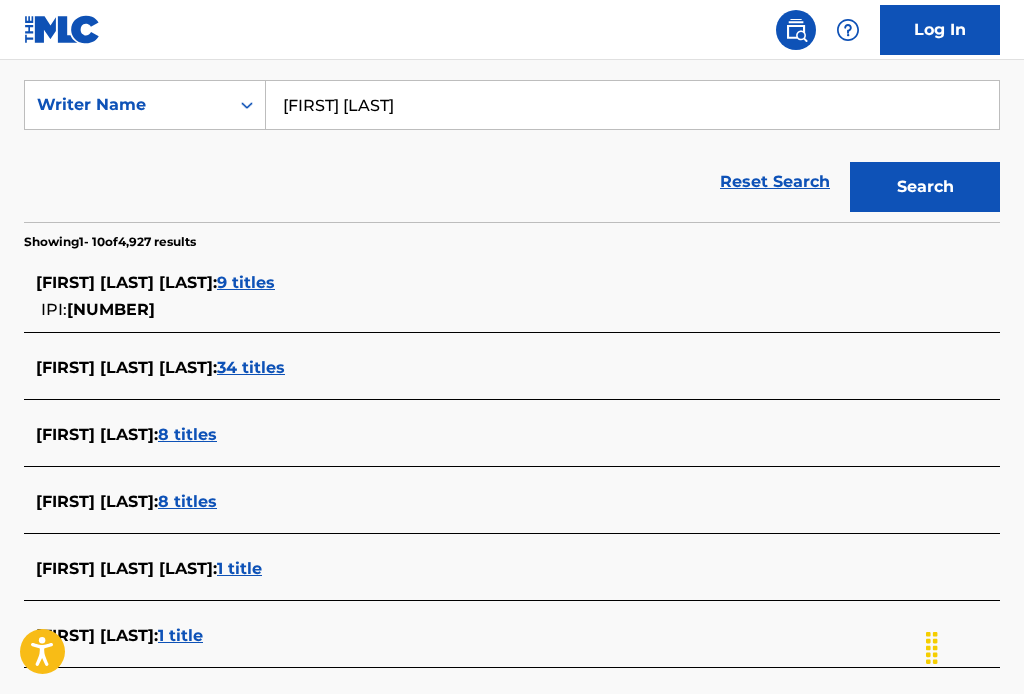 click on "34 titles" at bounding box center (251, 367) 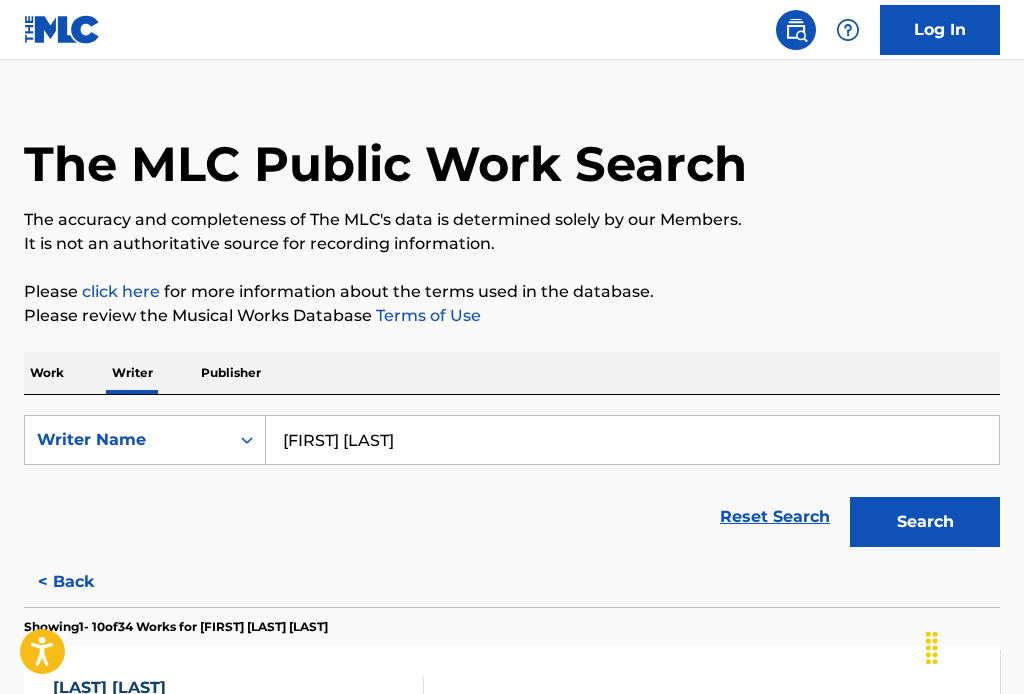scroll, scrollTop: 0, scrollLeft: 0, axis: both 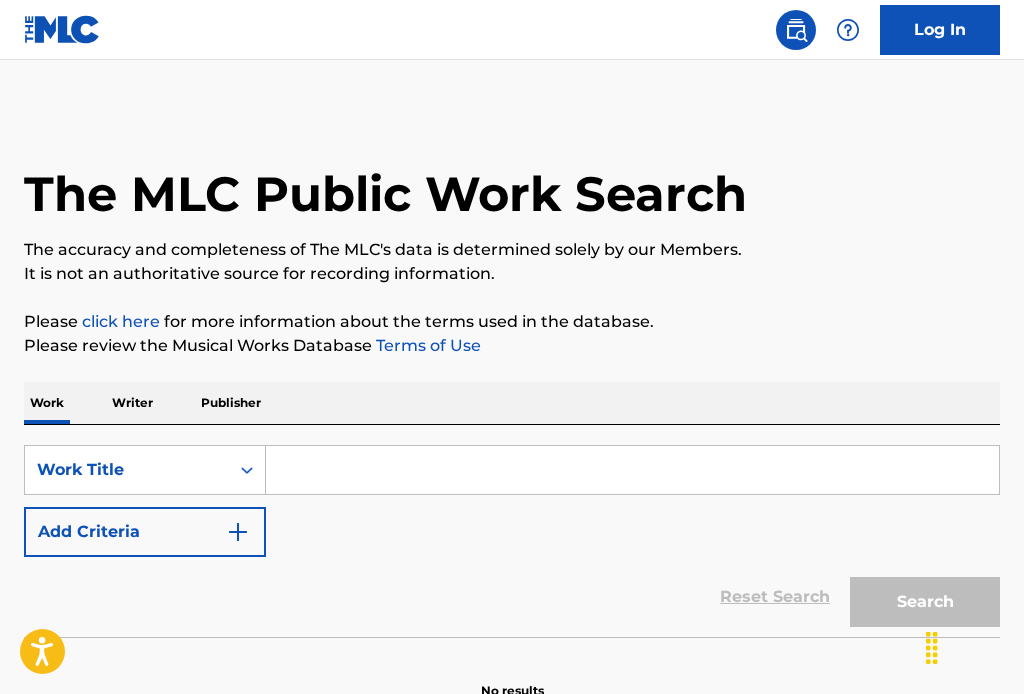 click at bounding box center (632, 470) 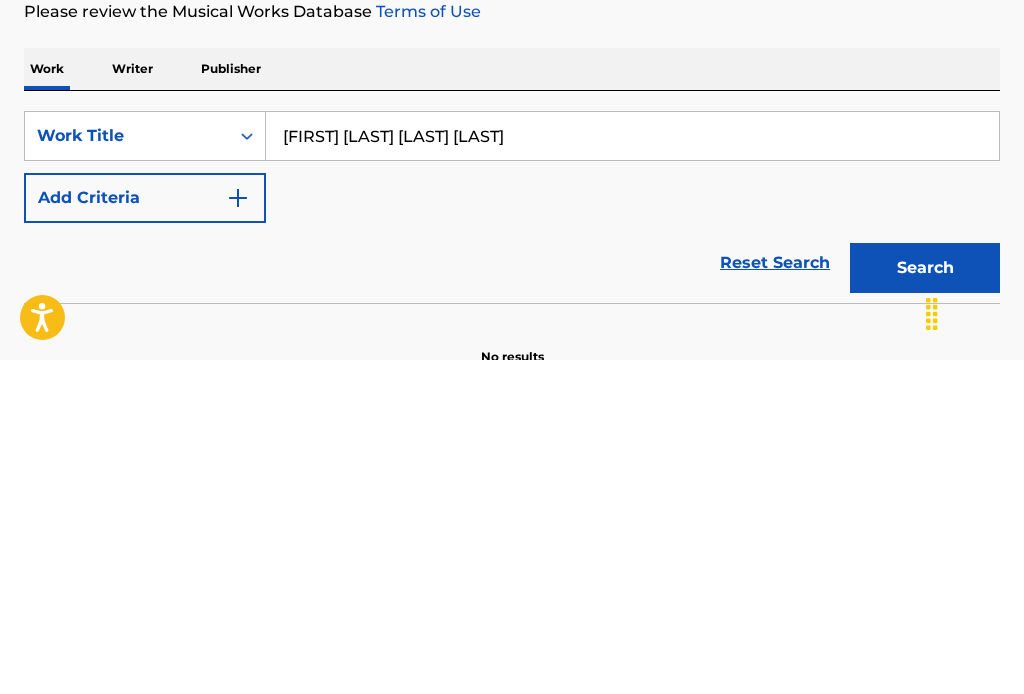 click on "Search" at bounding box center [925, 602] 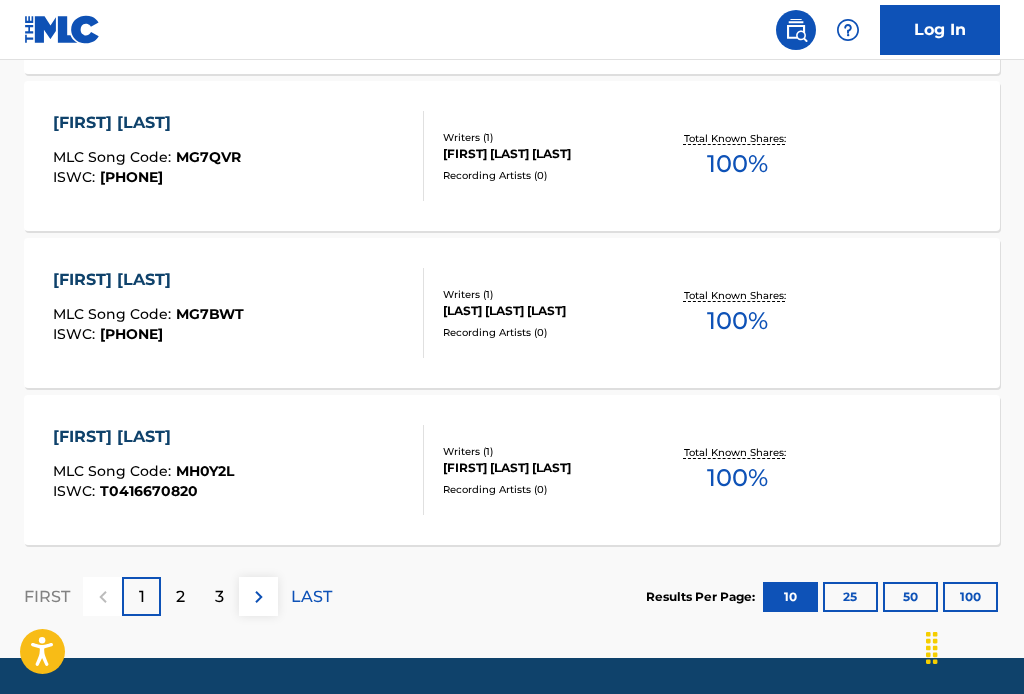 scroll, scrollTop: 1723, scrollLeft: 0, axis: vertical 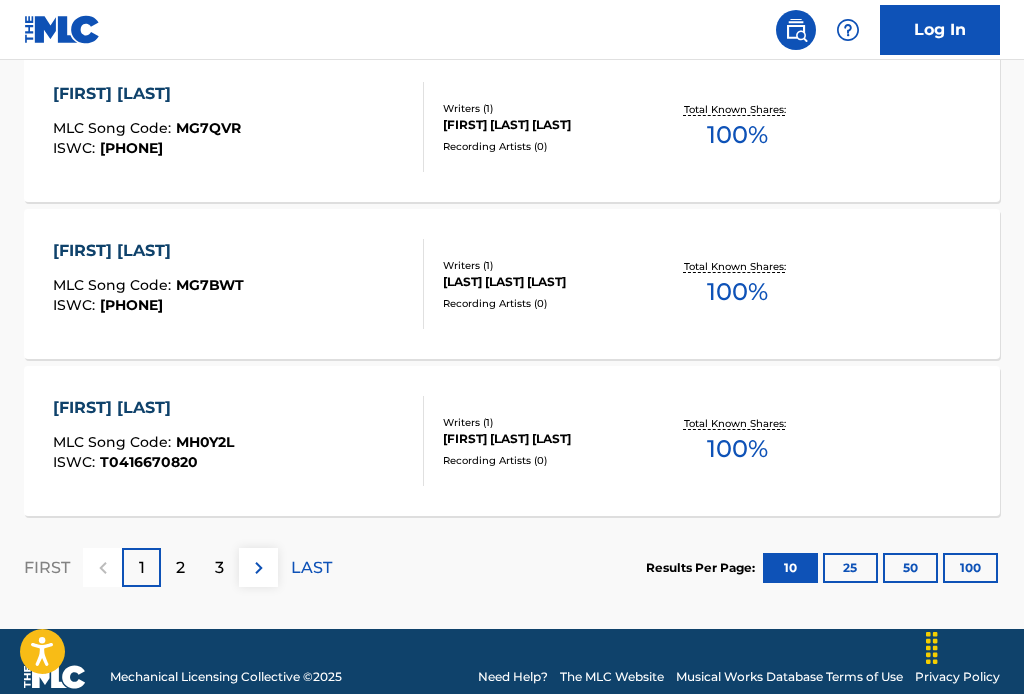 click on "3" at bounding box center (219, 568) 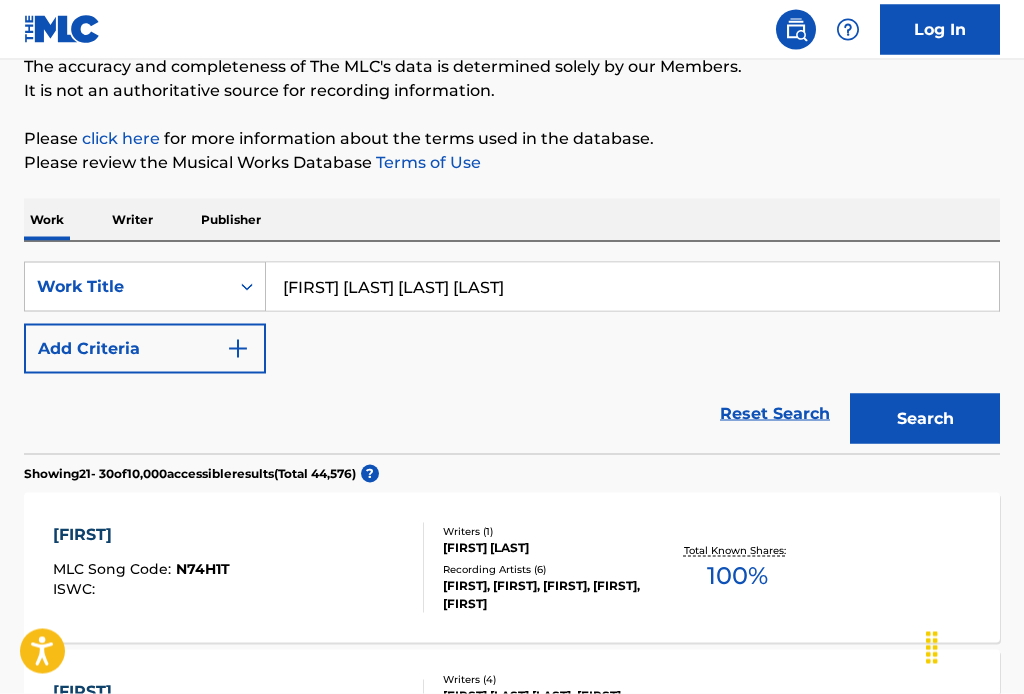 scroll, scrollTop: 0, scrollLeft: 0, axis: both 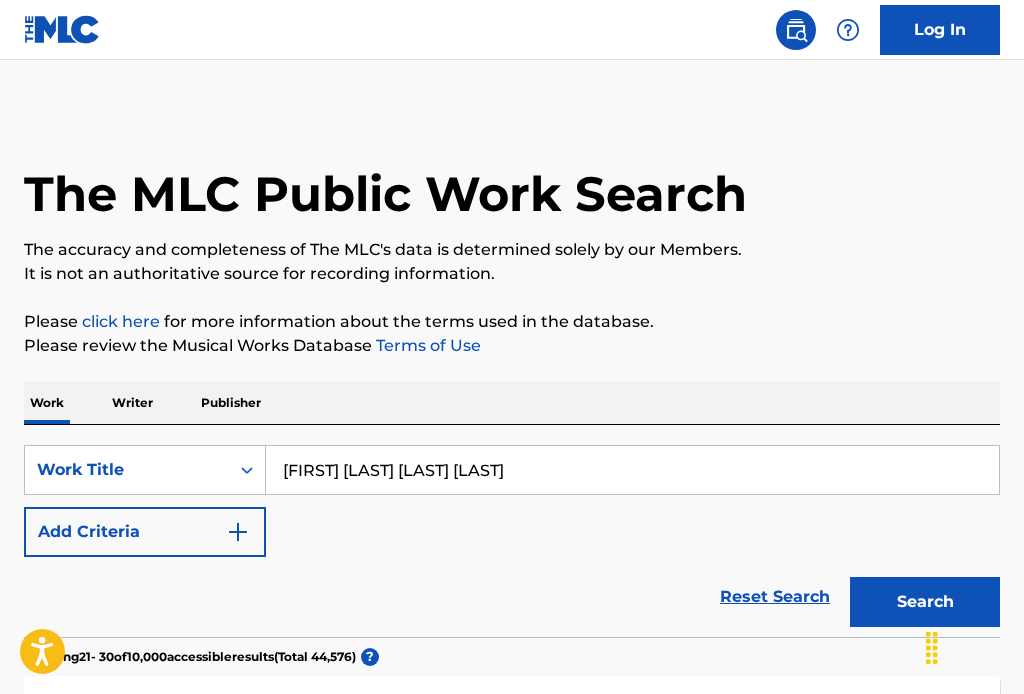 click on "Miguel Ángel Velazquez Vazquez" at bounding box center [632, 470] 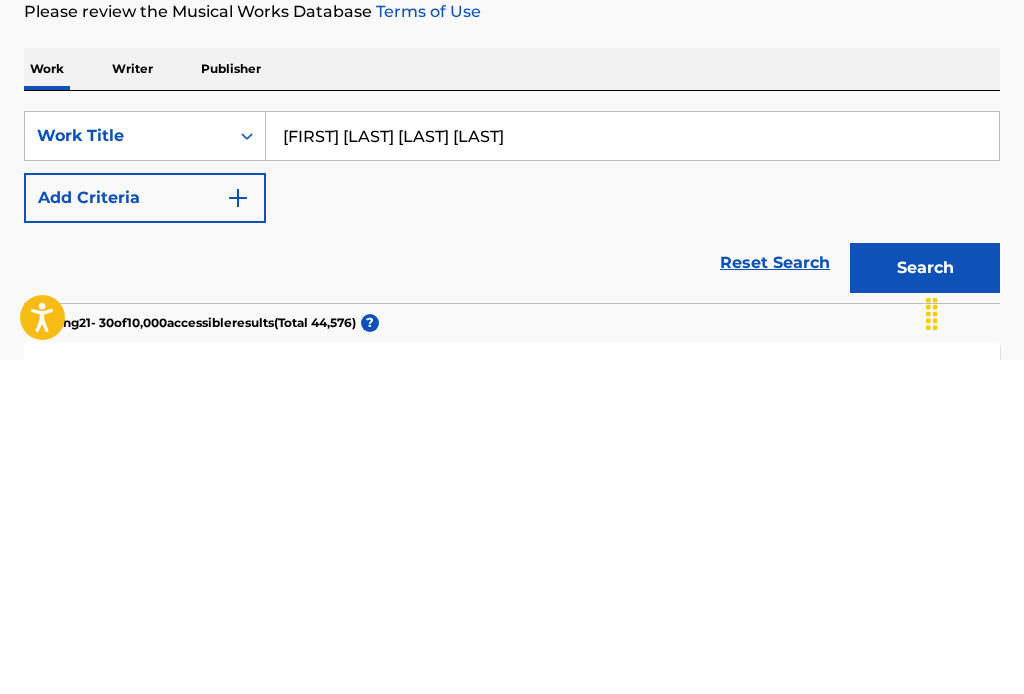 click on "Miguel Ángel Velazquez Vazquez" at bounding box center [632, 470] 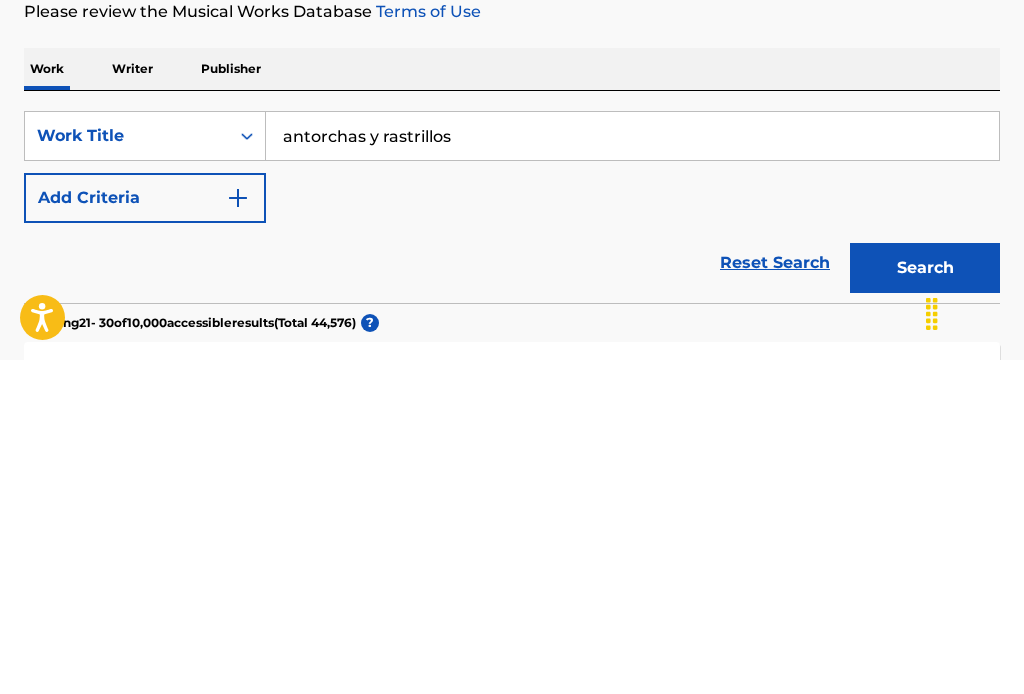 click on "antorchas y rastrillos" at bounding box center [632, 470] 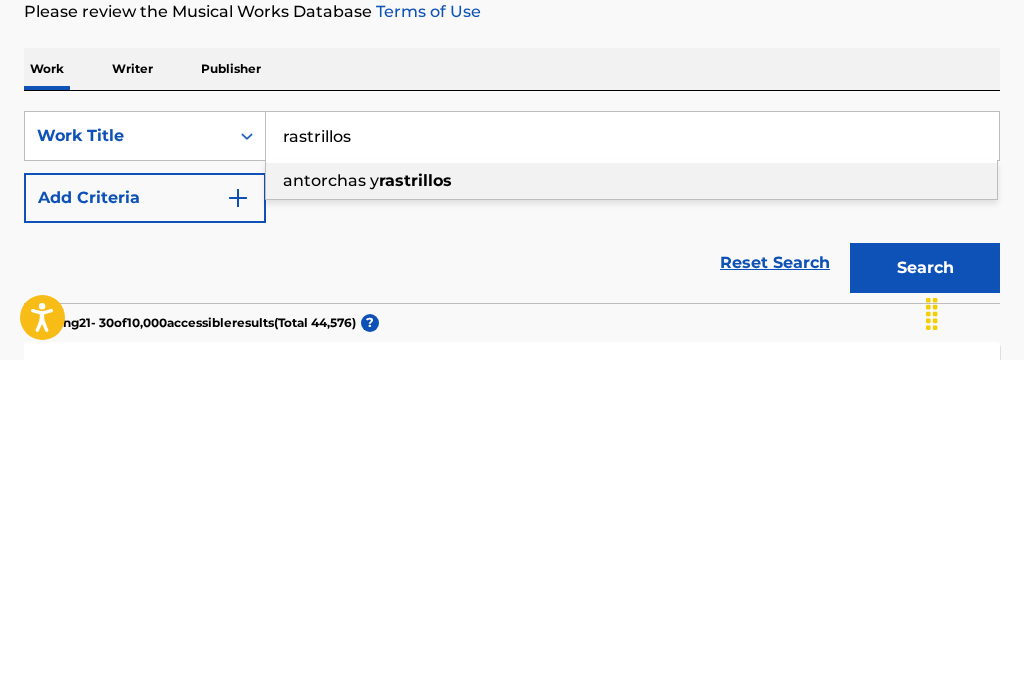 click on "Search" at bounding box center [925, 602] 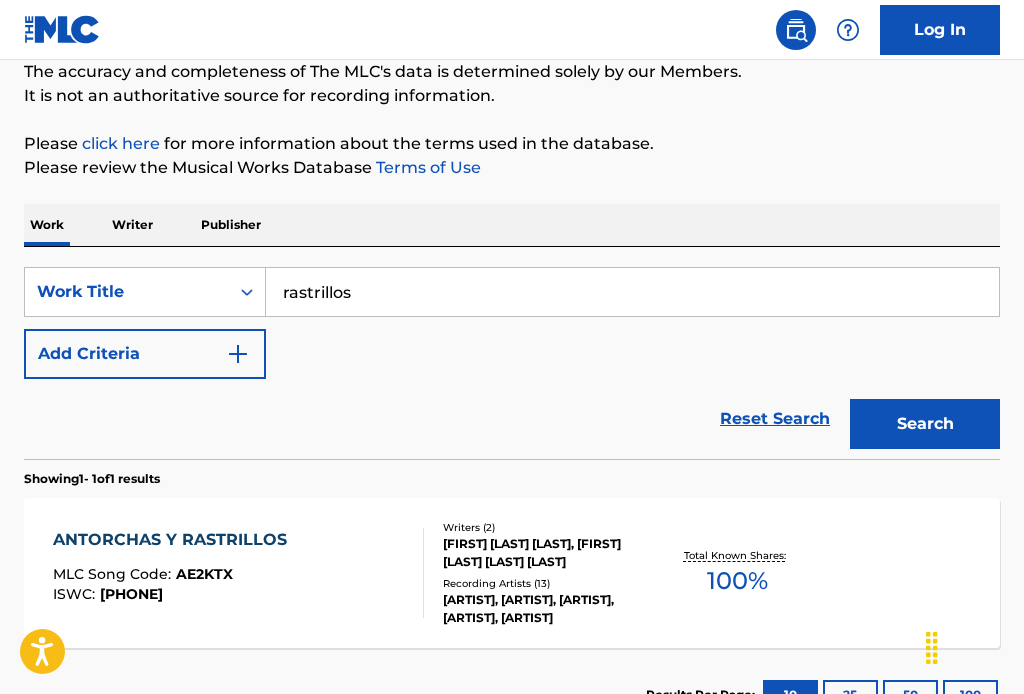 scroll, scrollTop: 301, scrollLeft: 0, axis: vertical 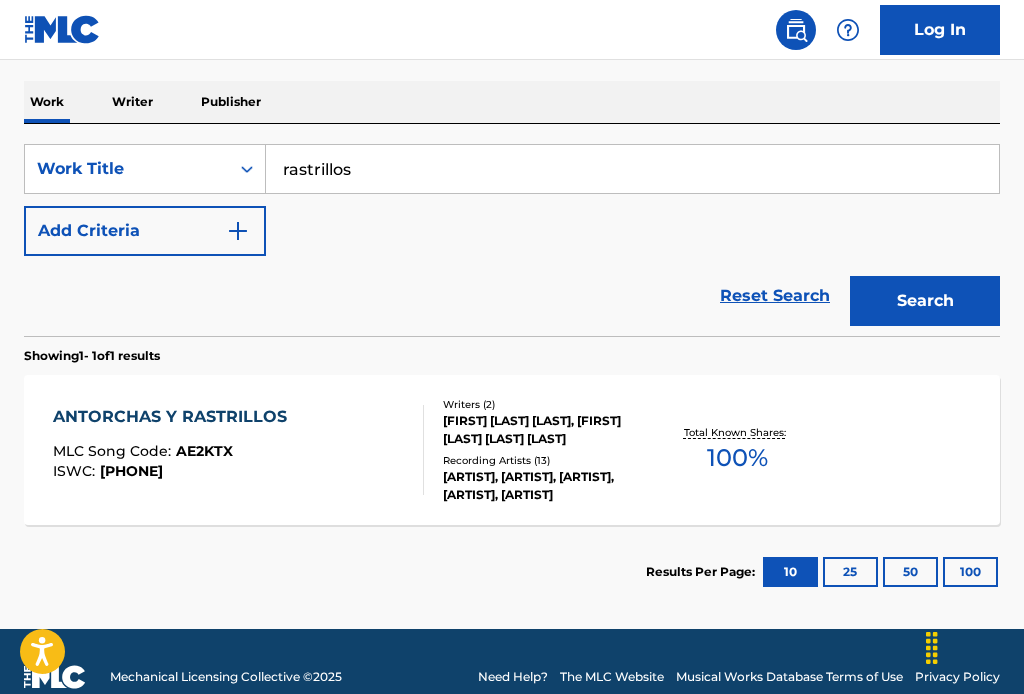 click on "rastrillos" at bounding box center [632, 169] 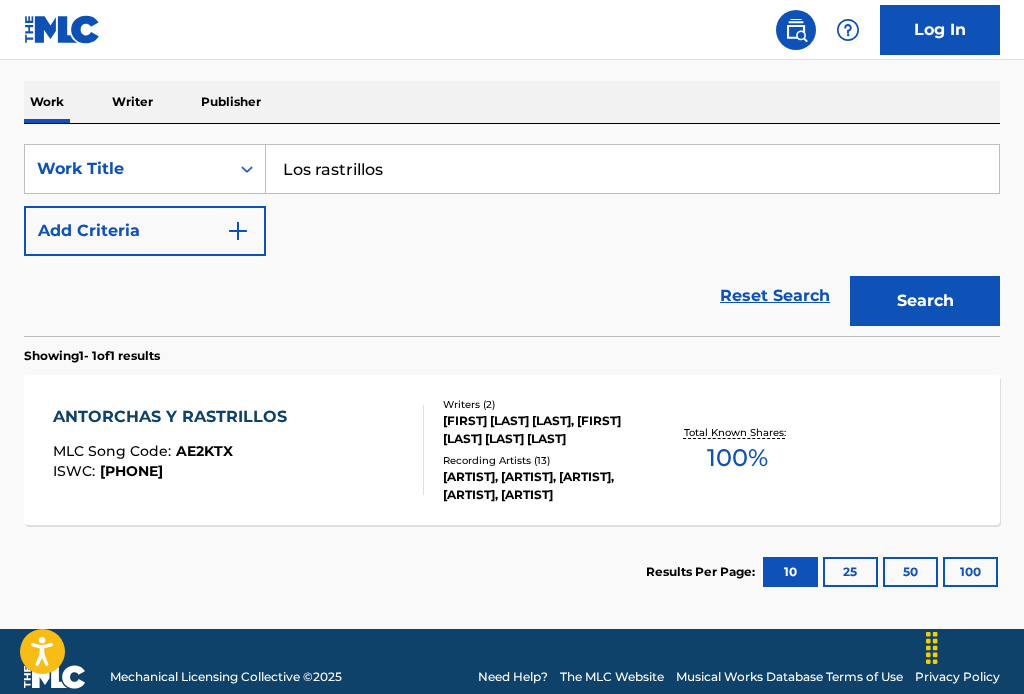 type on "Los rastrillos" 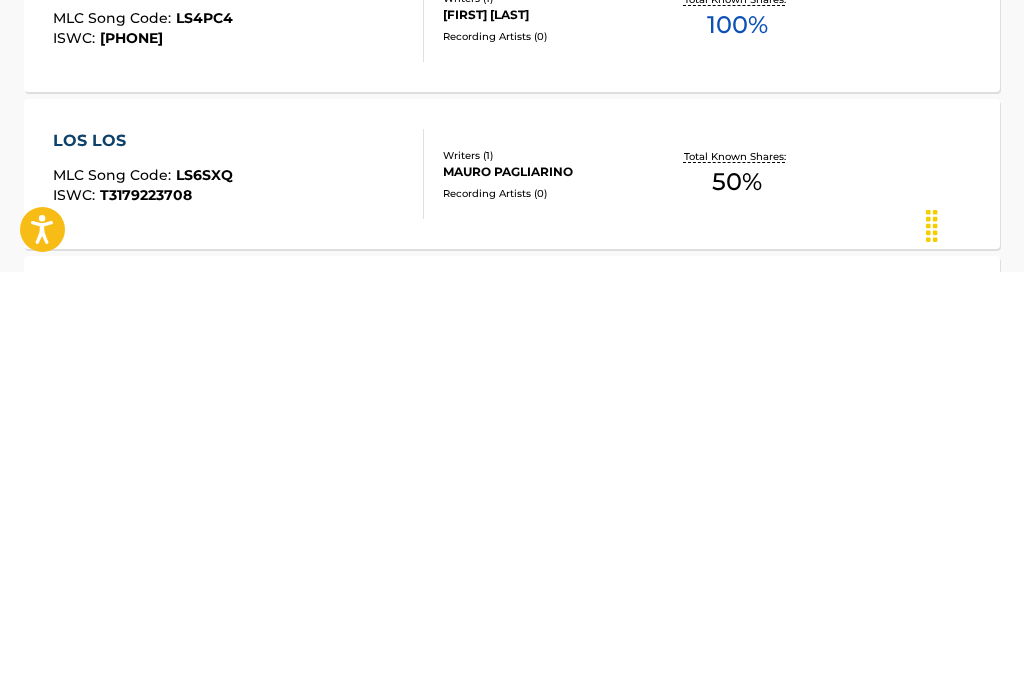 scroll, scrollTop: 785, scrollLeft: 0, axis: vertical 